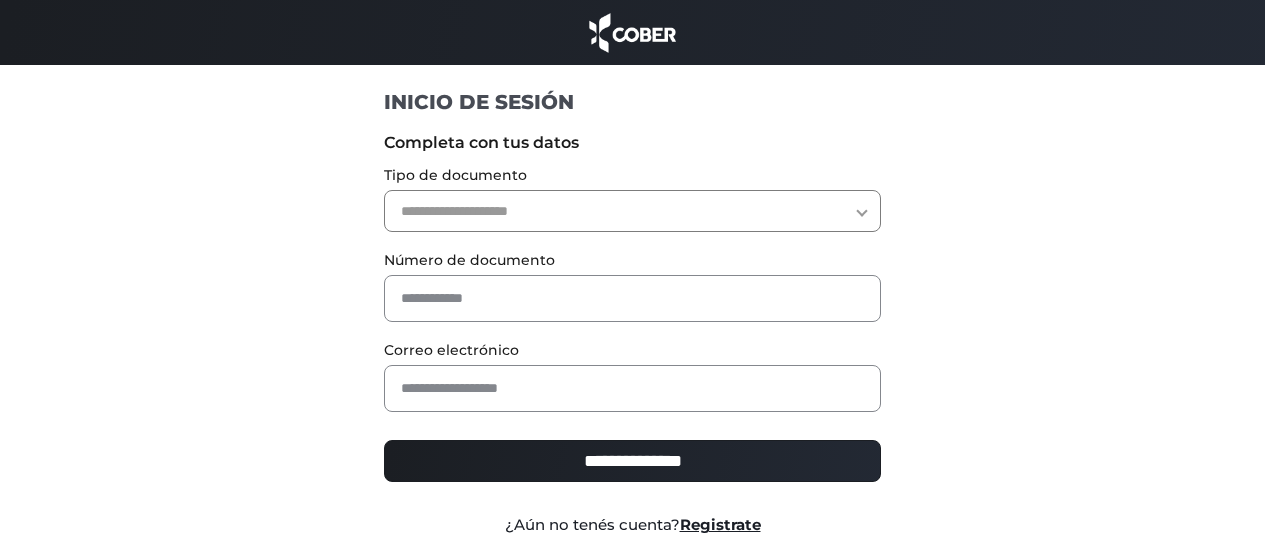 scroll, scrollTop: 0, scrollLeft: 0, axis: both 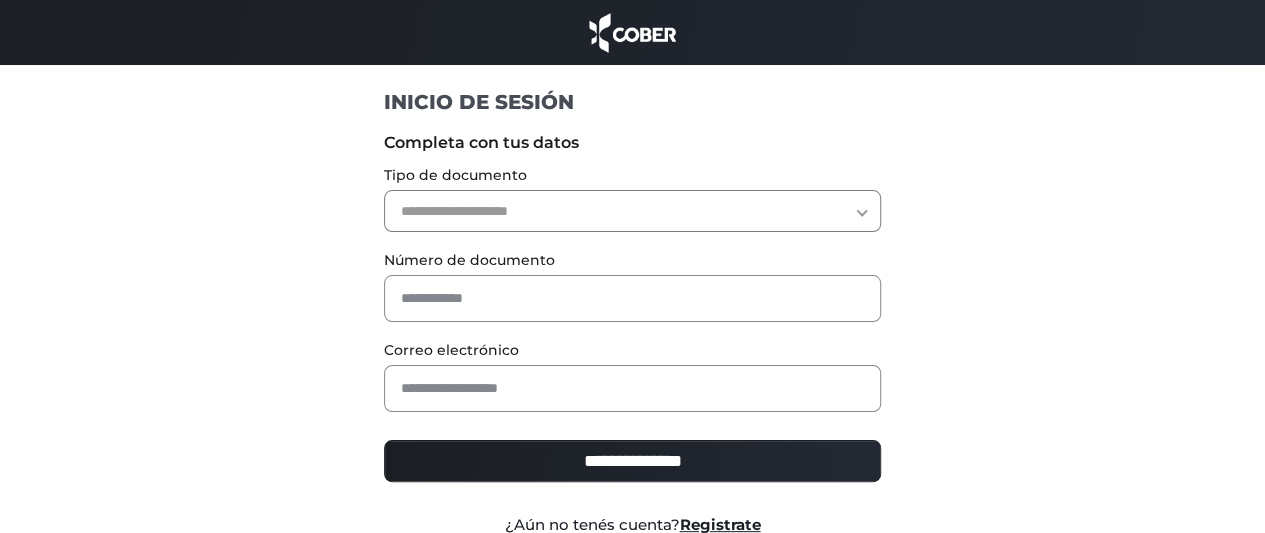 click on "**********" at bounding box center (632, 211) 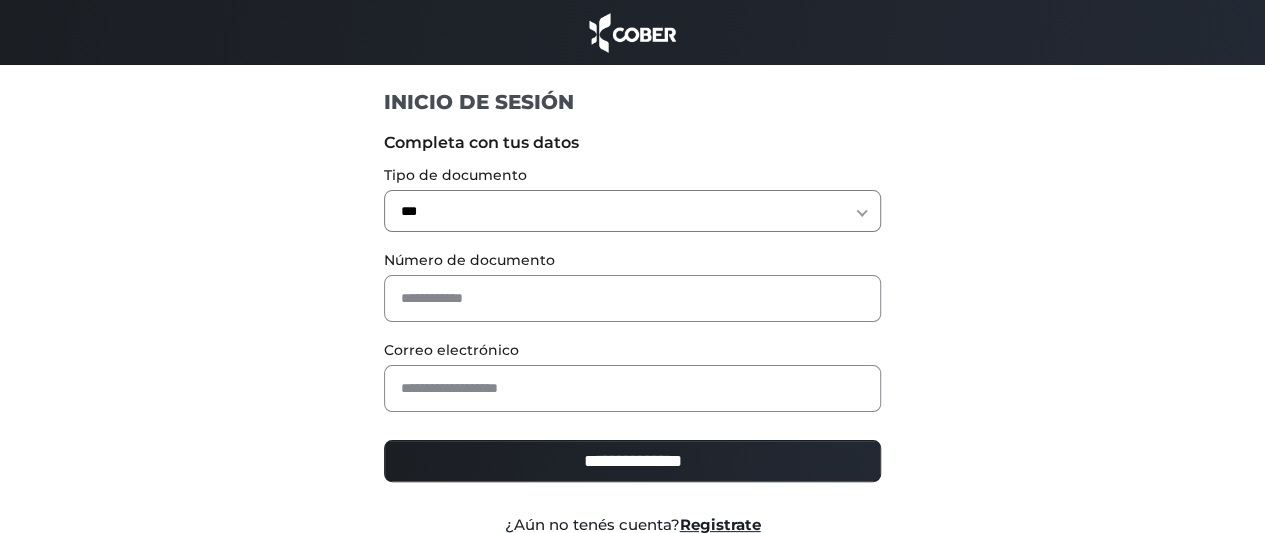 click on "**********" at bounding box center (632, 211) 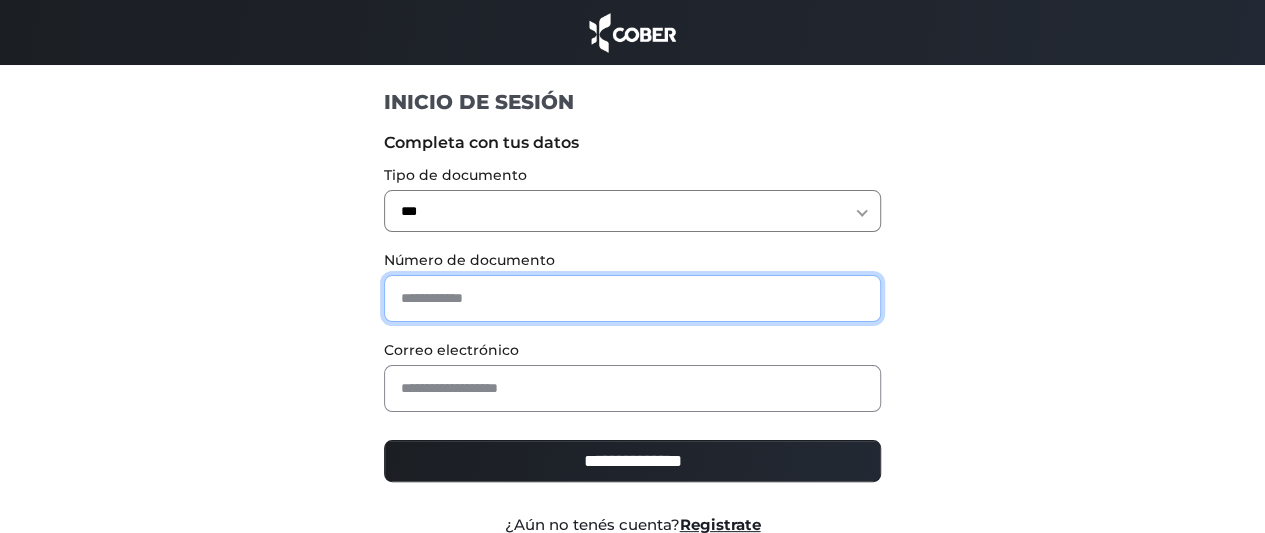 click at bounding box center [632, 298] 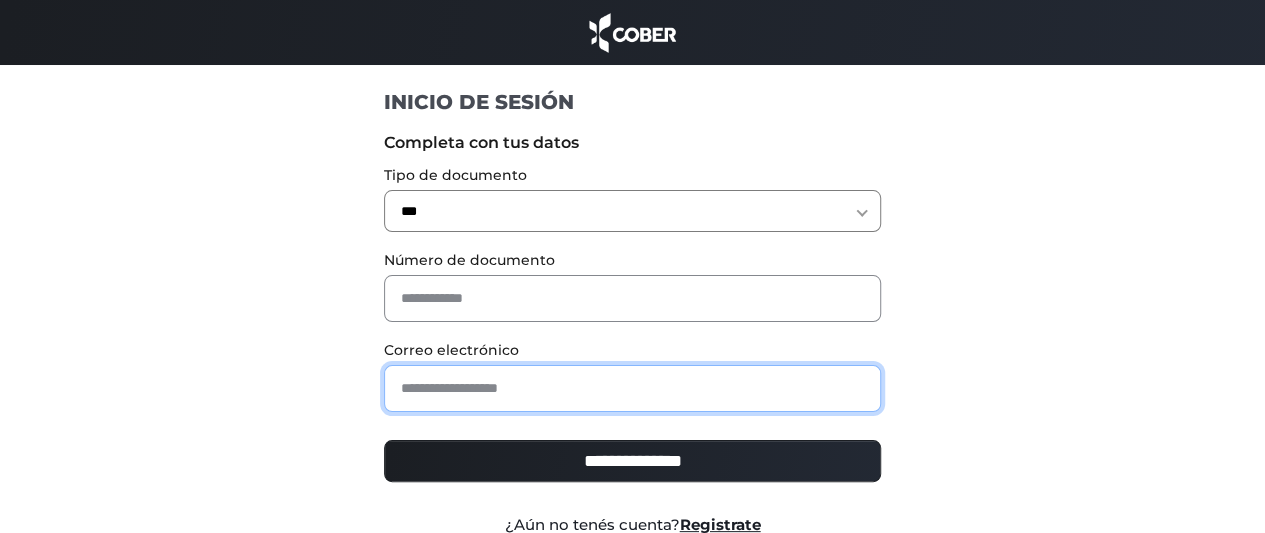 click at bounding box center (632, 388) 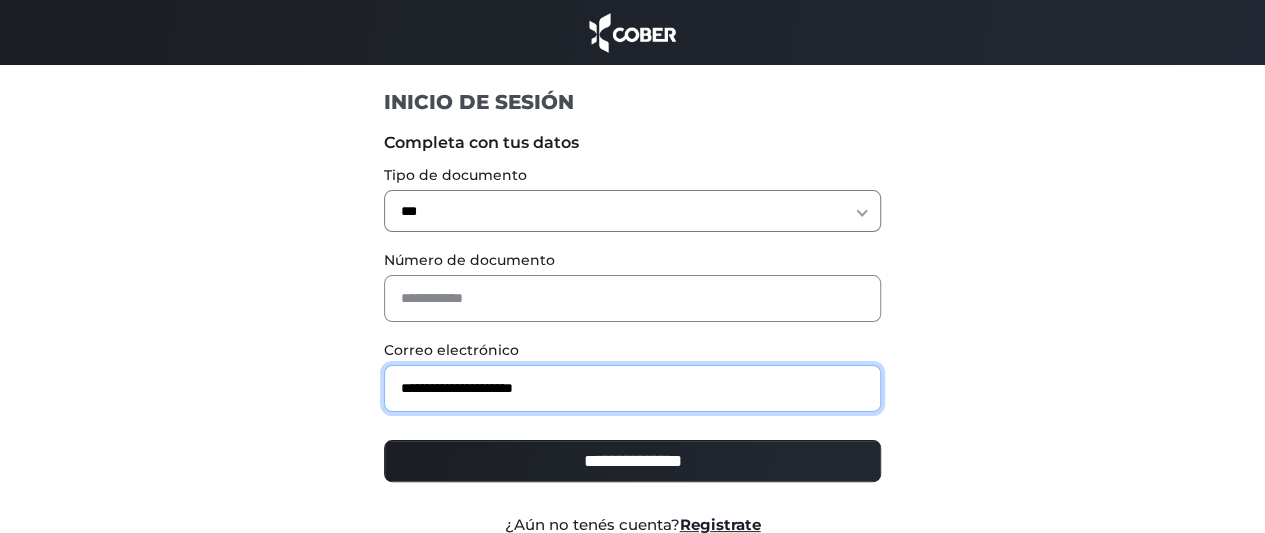 type on "**********" 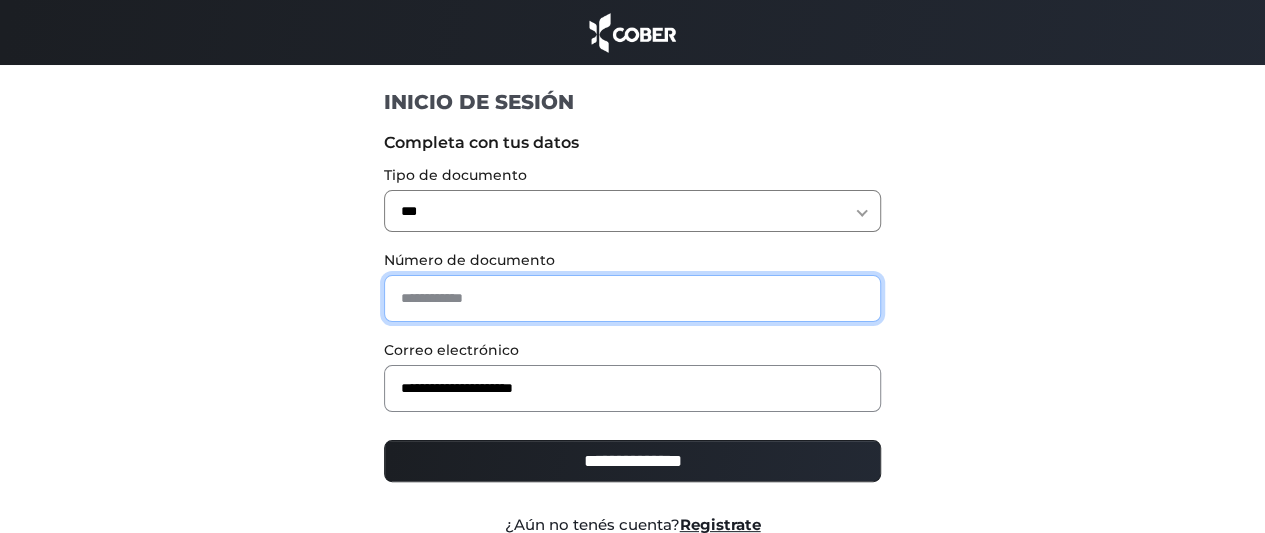 click at bounding box center (632, 298) 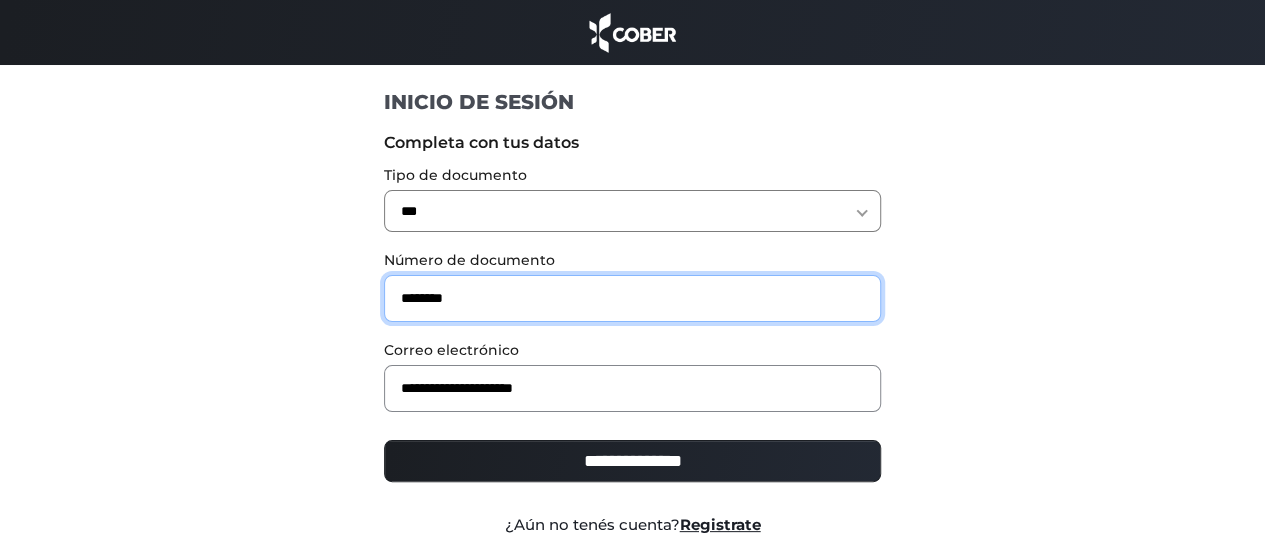 type on "********" 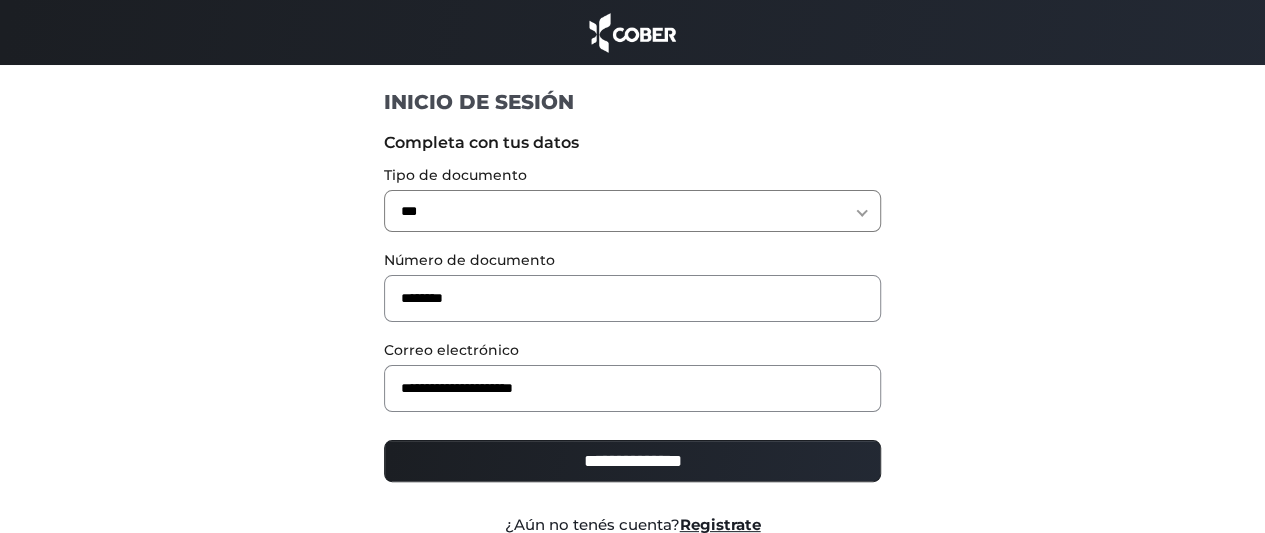 click on "**********" at bounding box center [632, 461] 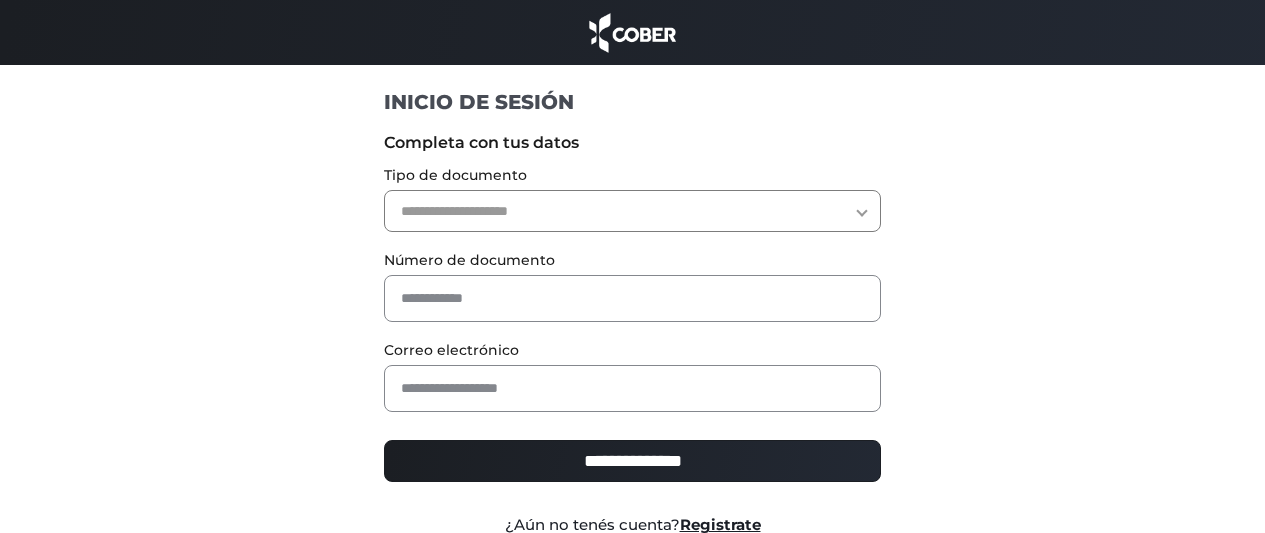 scroll, scrollTop: 0, scrollLeft: 0, axis: both 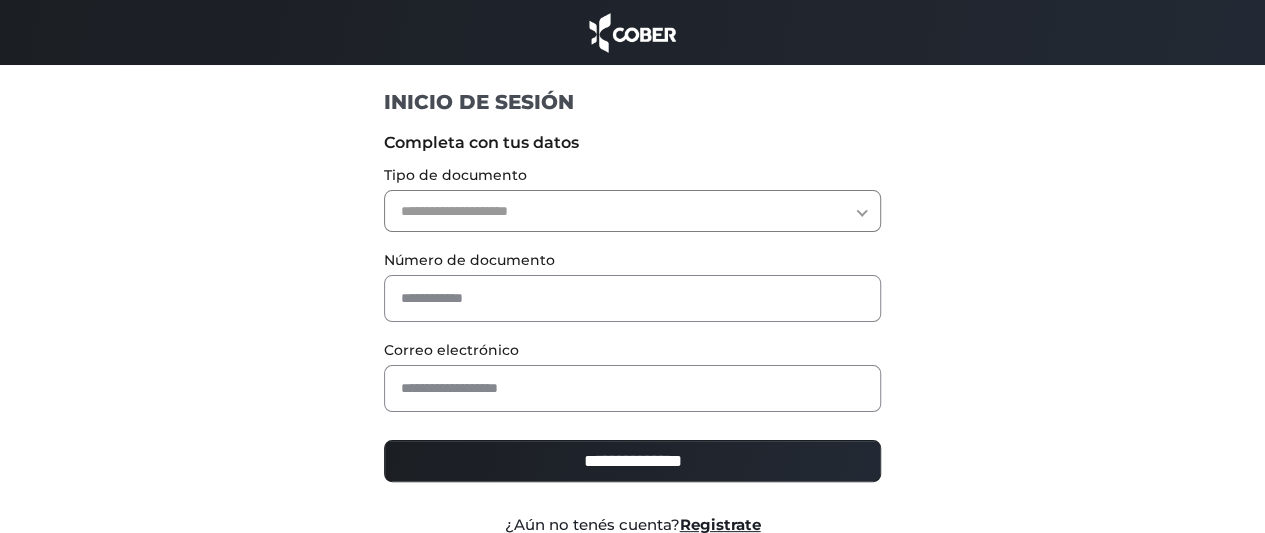 click on "**********" at bounding box center [632, 211] 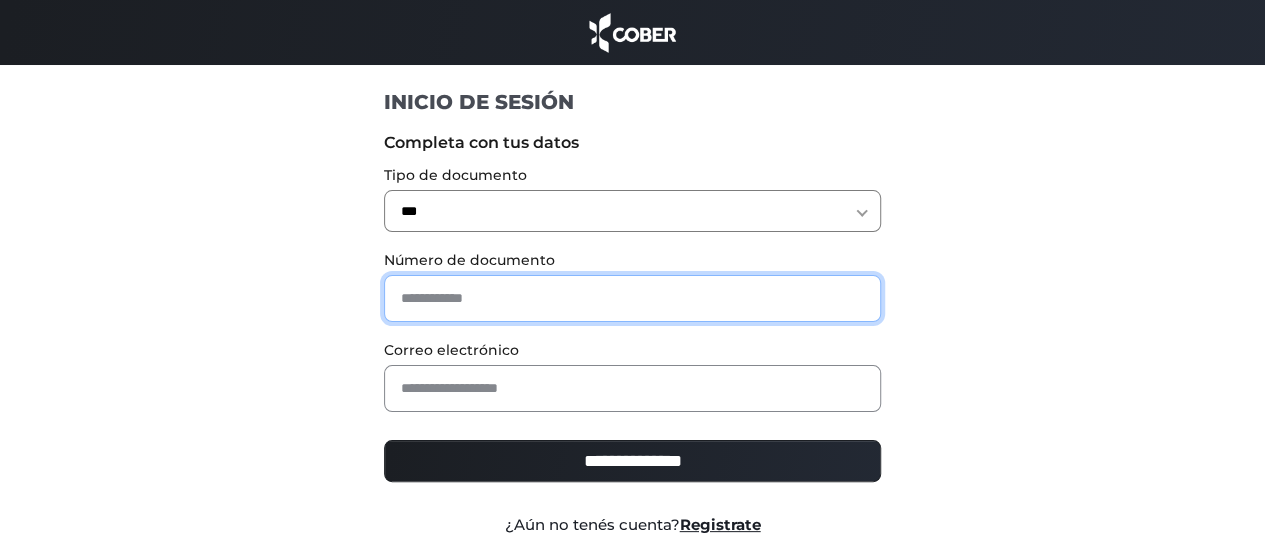click at bounding box center (632, 298) 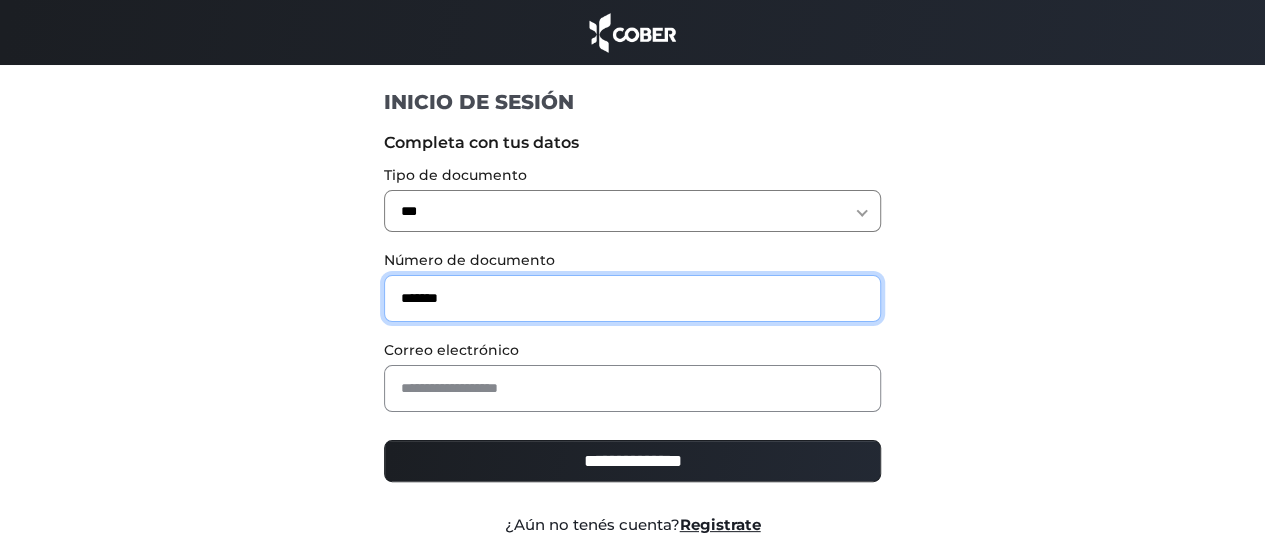 type on "*******" 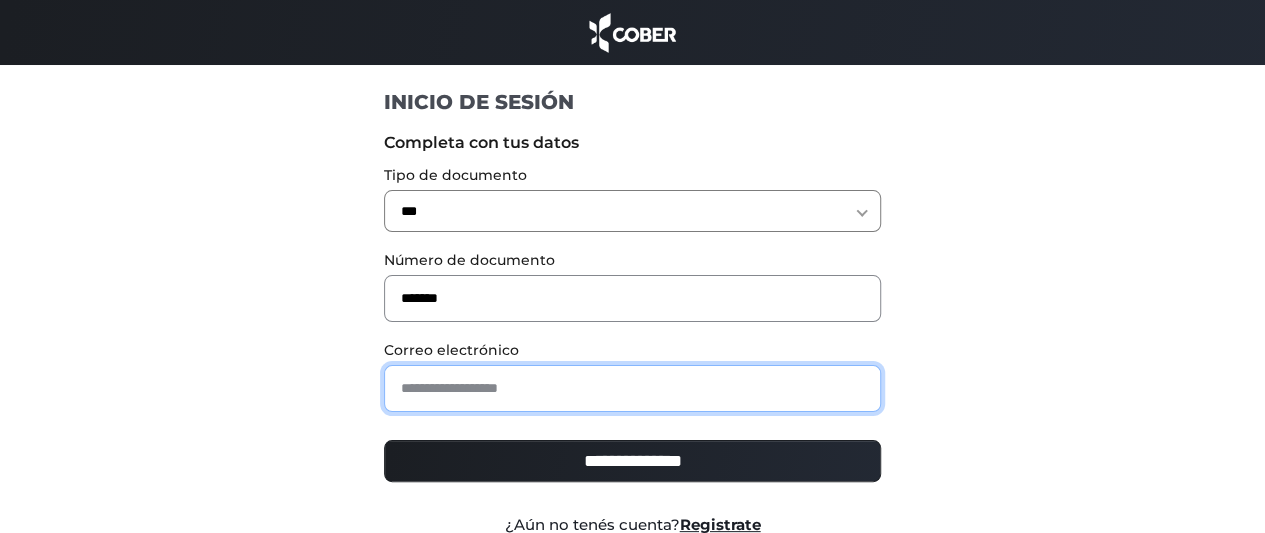 click at bounding box center [632, 388] 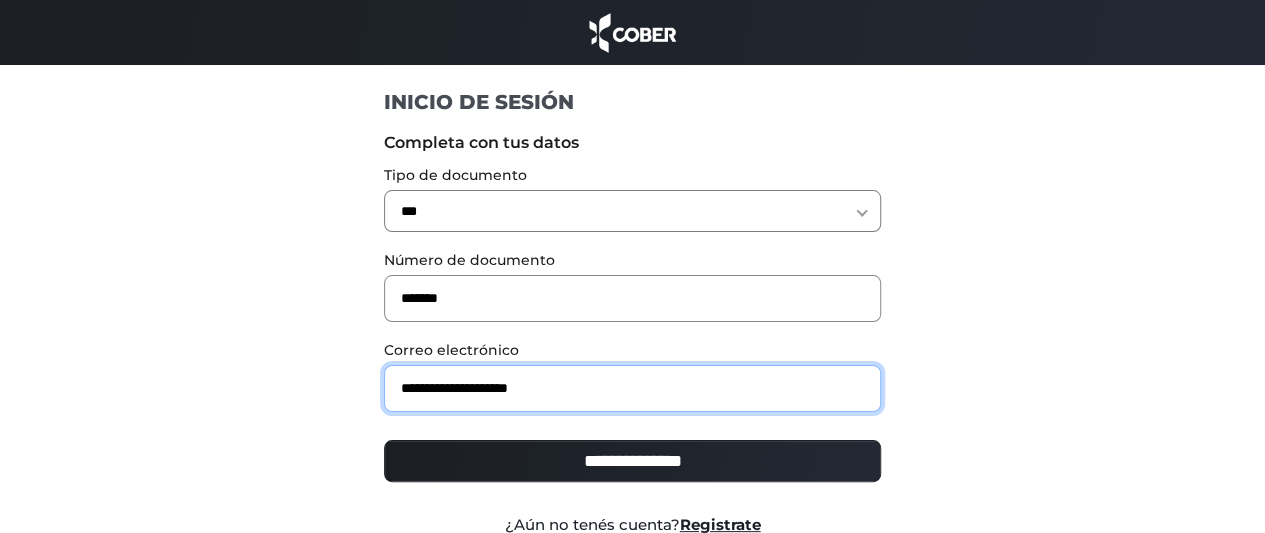 type on "**********" 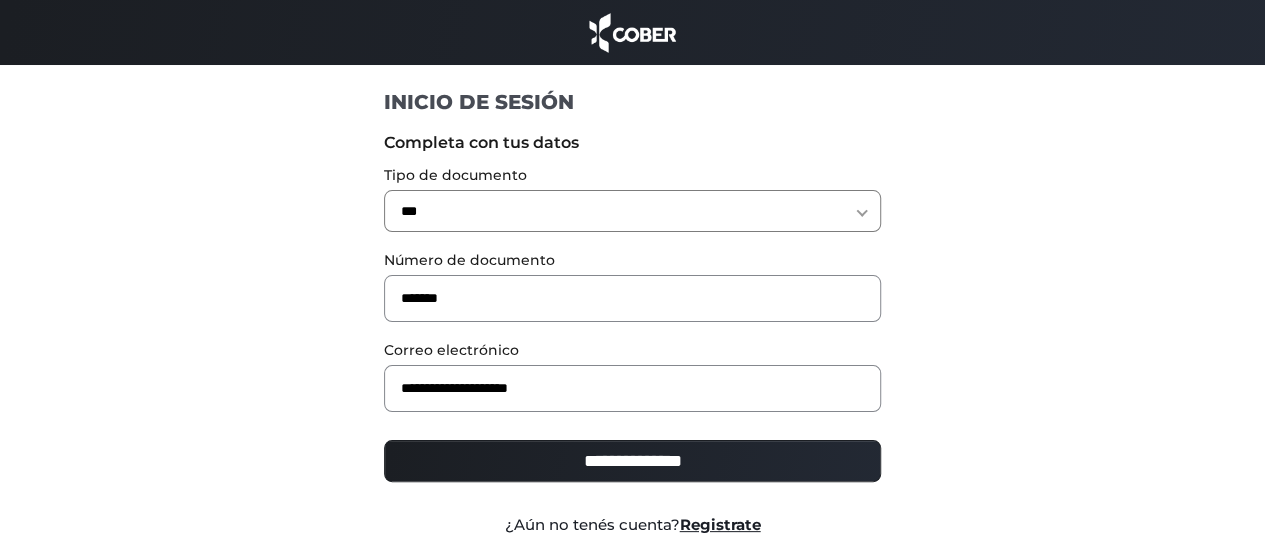 click on "**********" at bounding box center [632, 461] 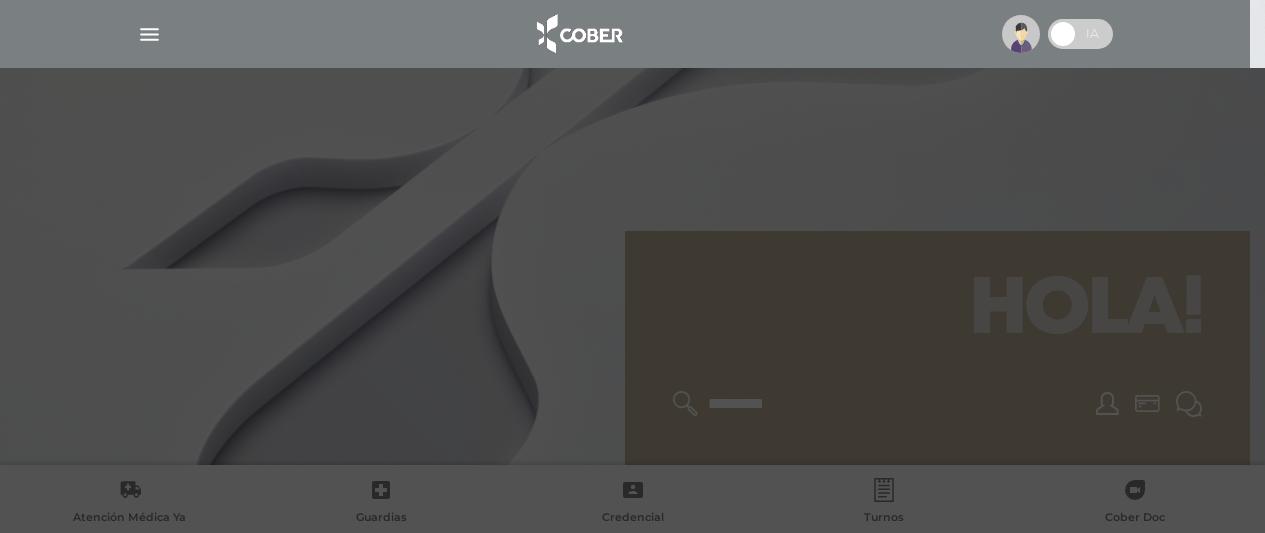 scroll, scrollTop: 0, scrollLeft: 0, axis: both 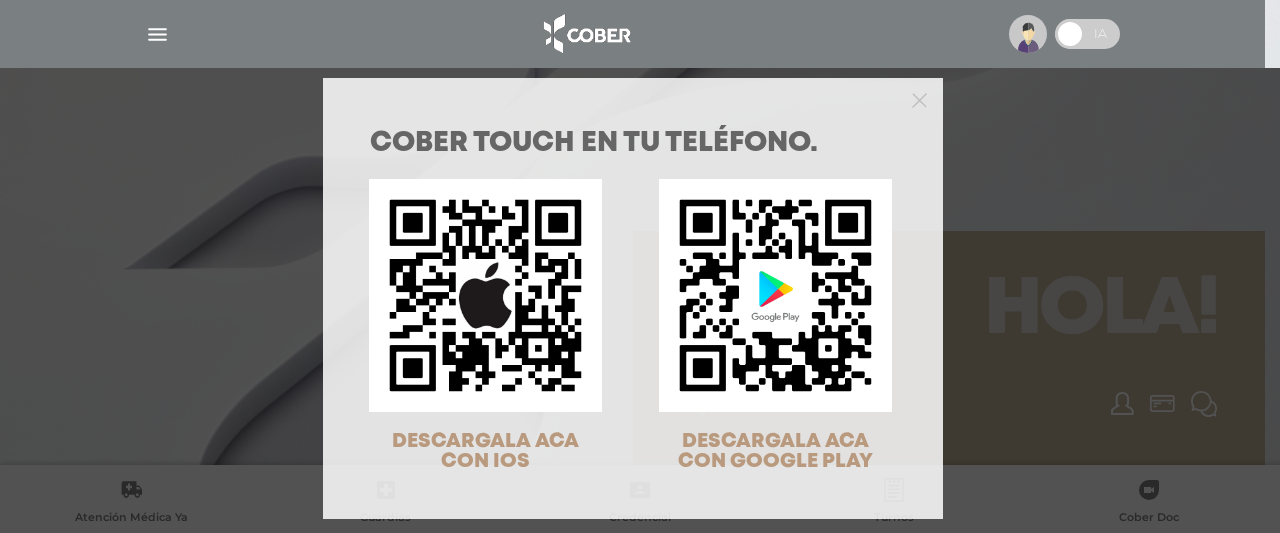 click at bounding box center (633, 98) 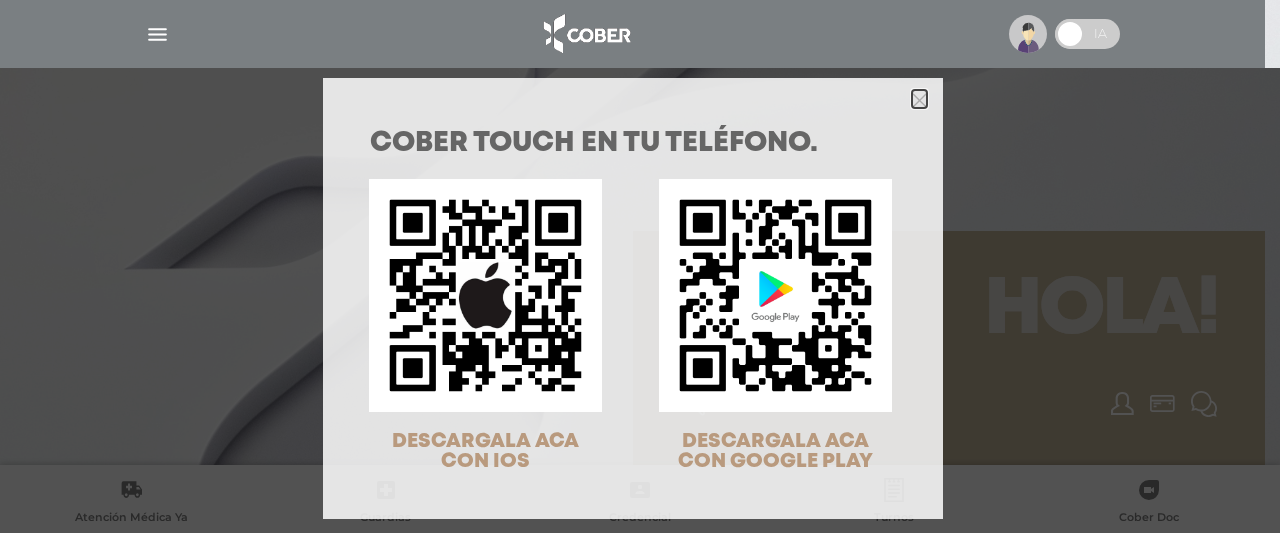 click 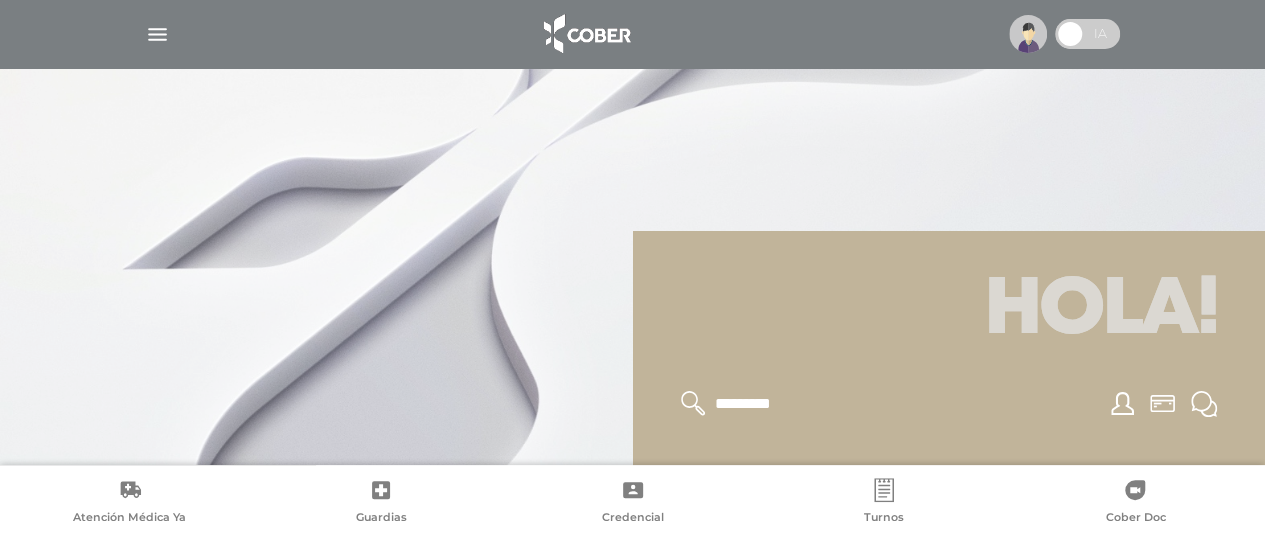 click at bounding box center [157, 34] 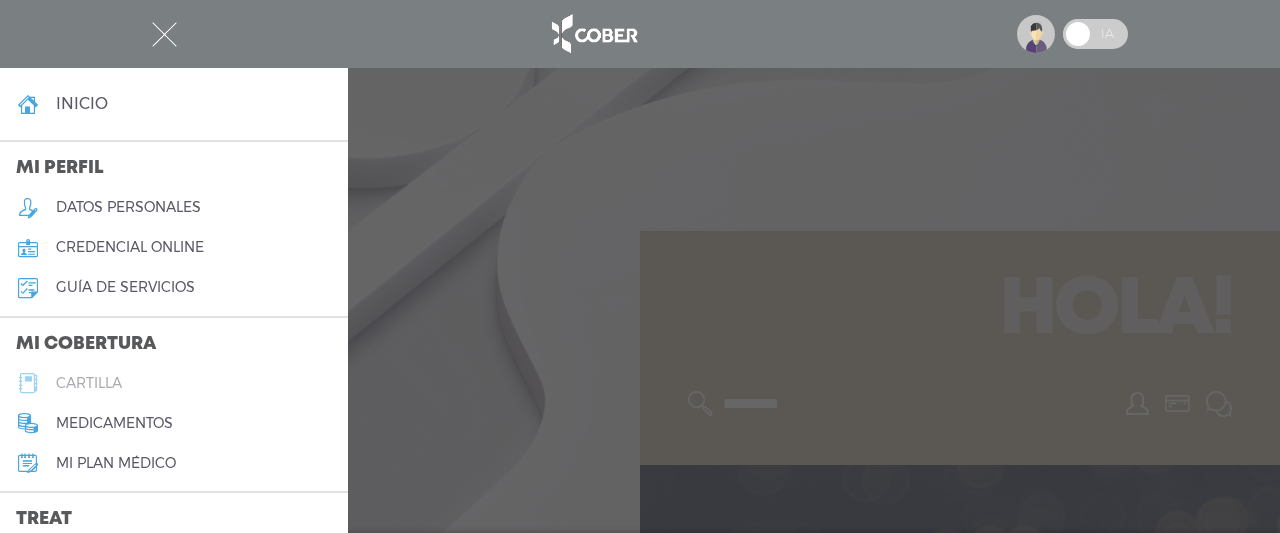 click on "cartilla" at bounding box center (89, 383) 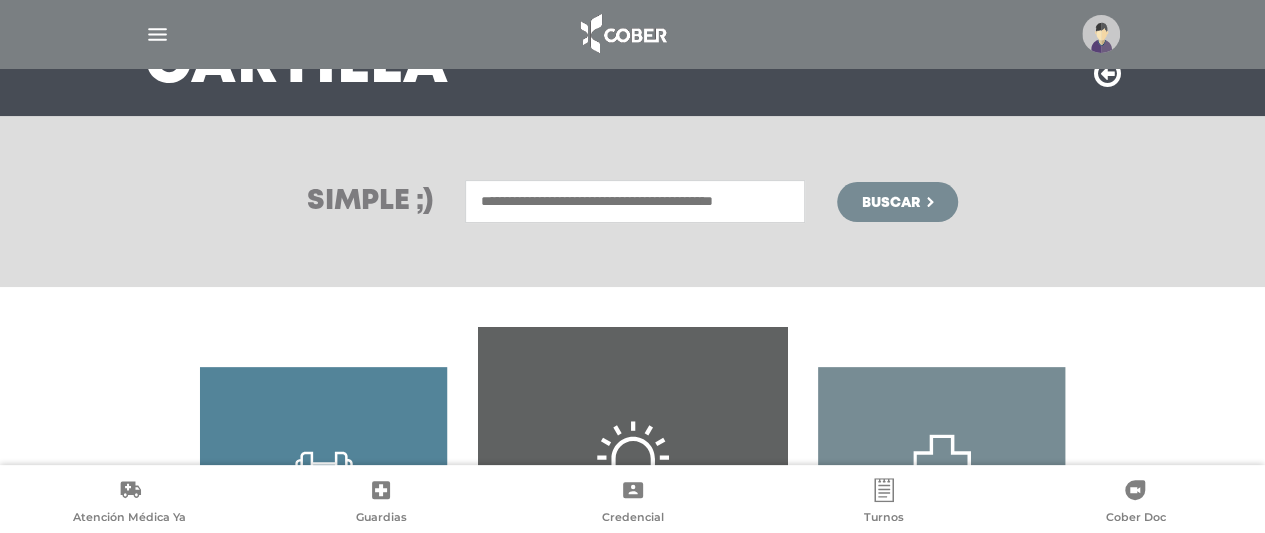 scroll, scrollTop: 200, scrollLeft: 0, axis: vertical 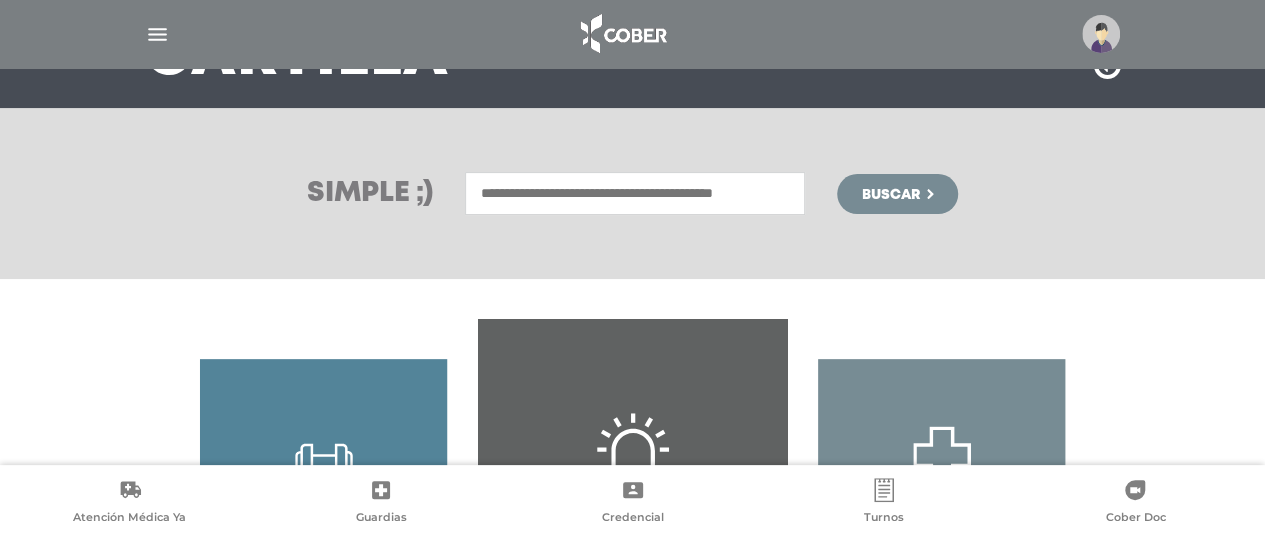 click at bounding box center [635, 193] 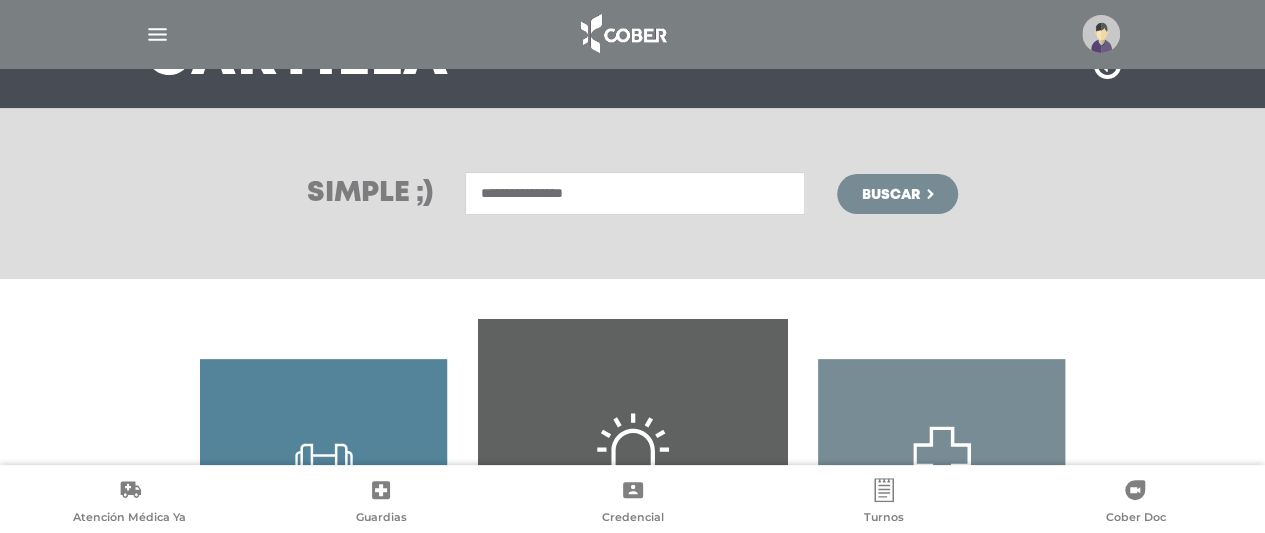 type on "**********" 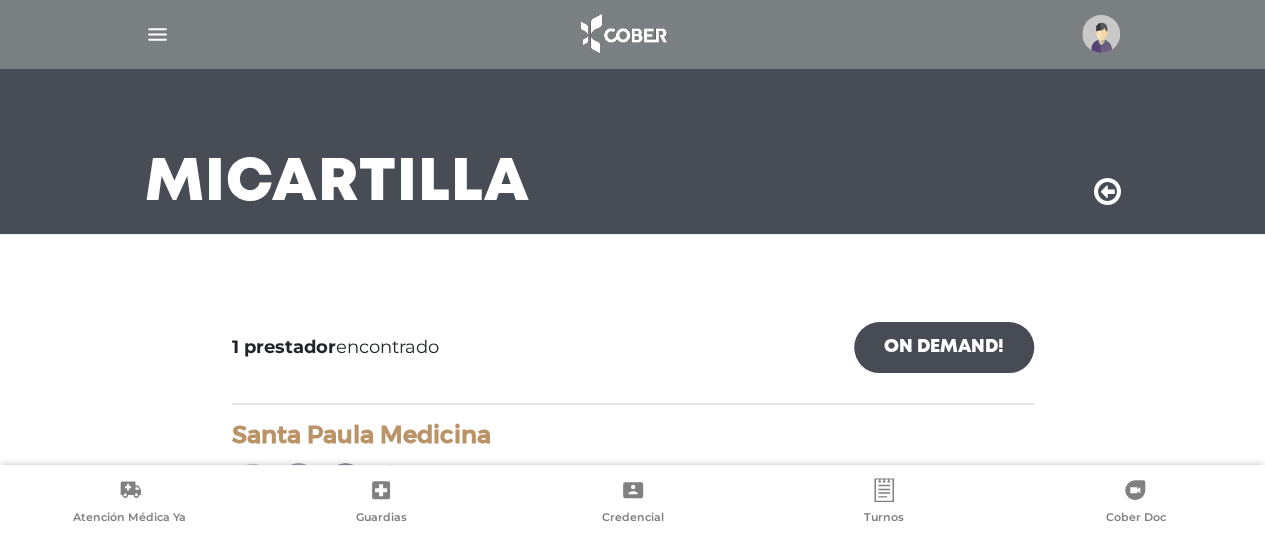 scroll, scrollTop: 254, scrollLeft: 0, axis: vertical 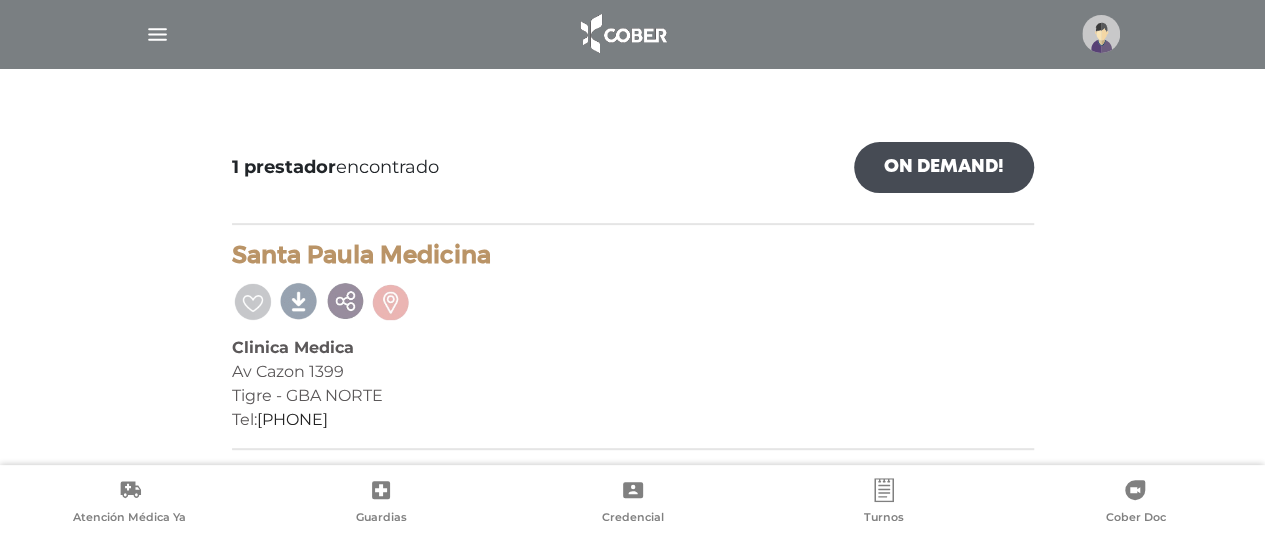 click on "1 prestador  encontrado
On Demand!" at bounding box center [633, 183] 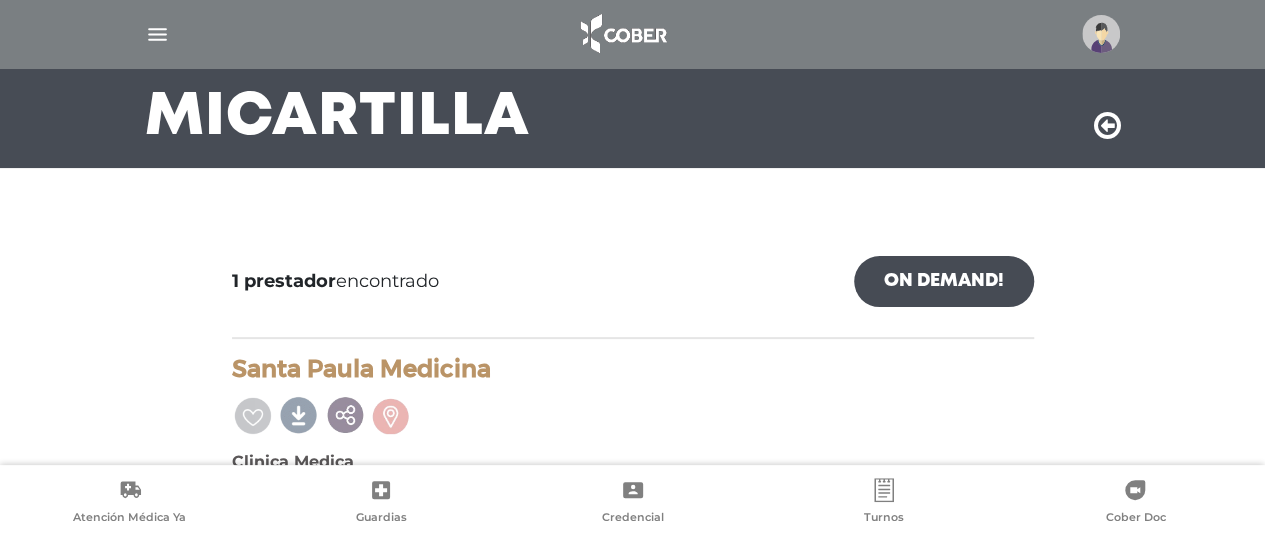 scroll, scrollTop: 0, scrollLeft: 0, axis: both 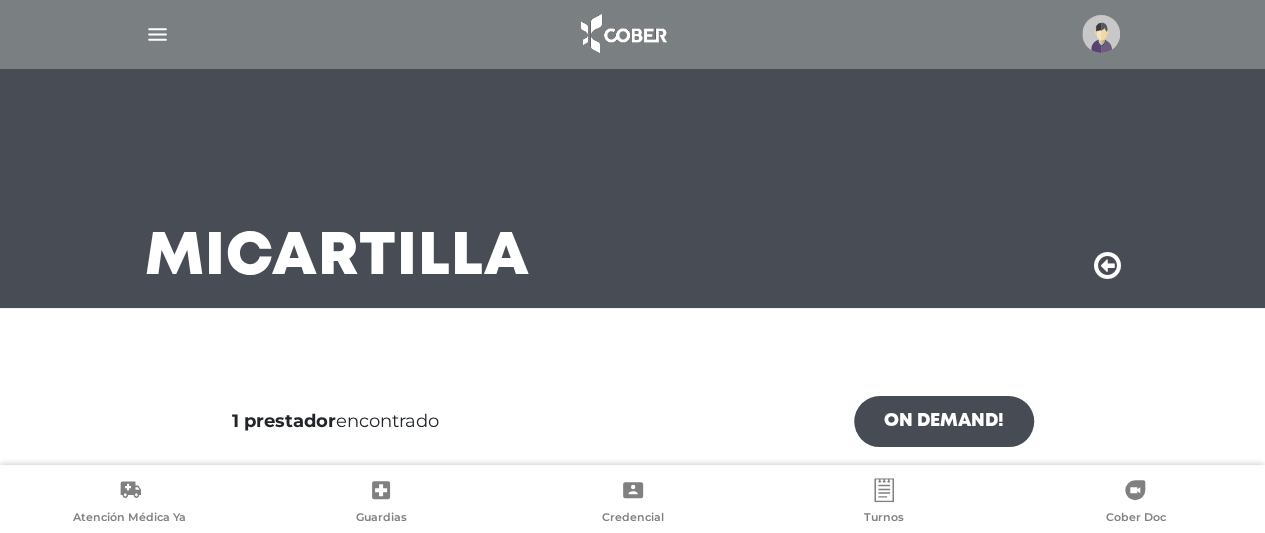 click at bounding box center [1107, 266] 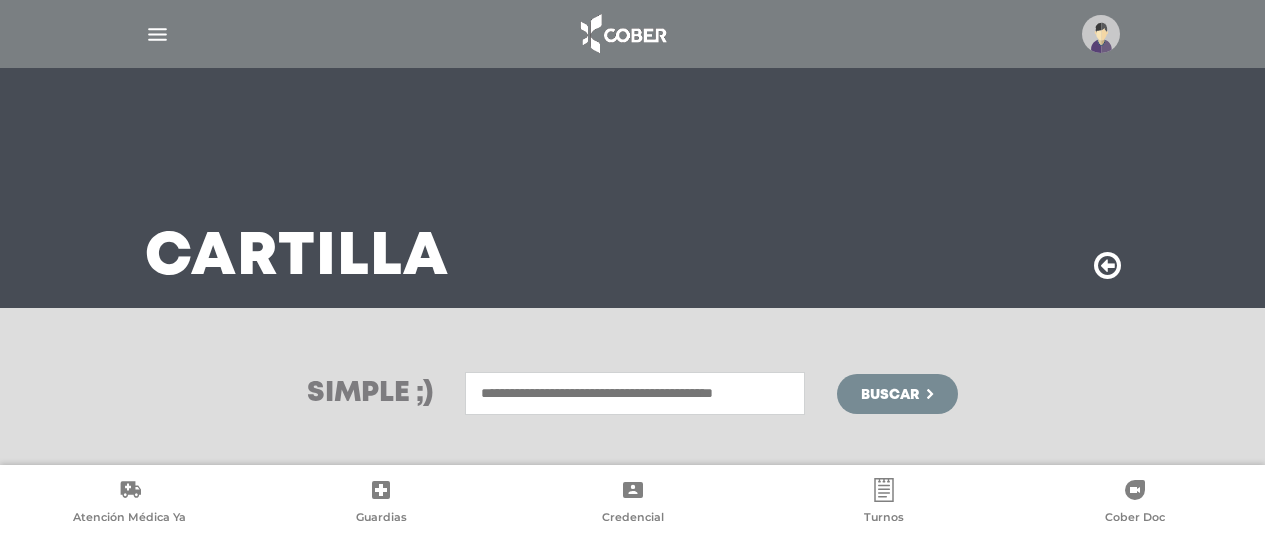 scroll, scrollTop: 0, scrollLeft: 0, axis: both 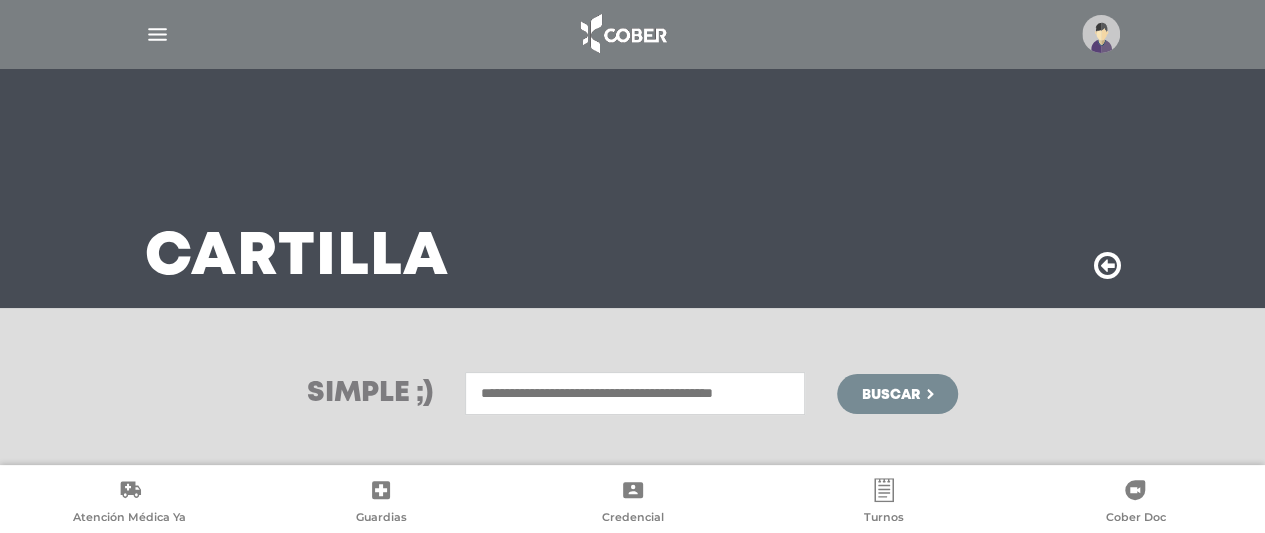 click at bounding box center (635, 393) 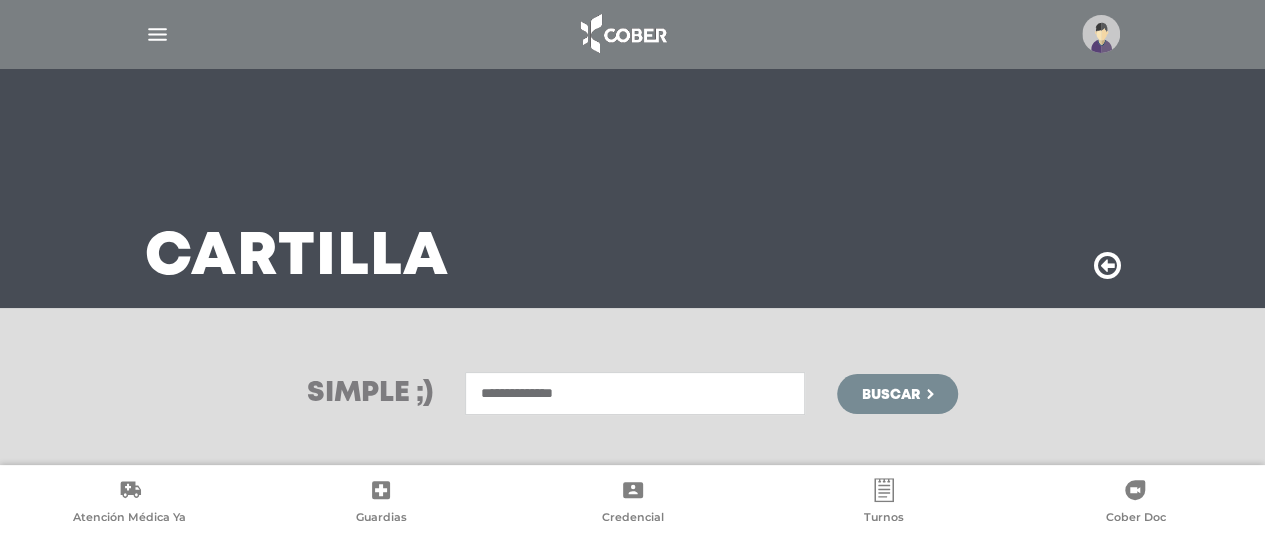 type on "**********" 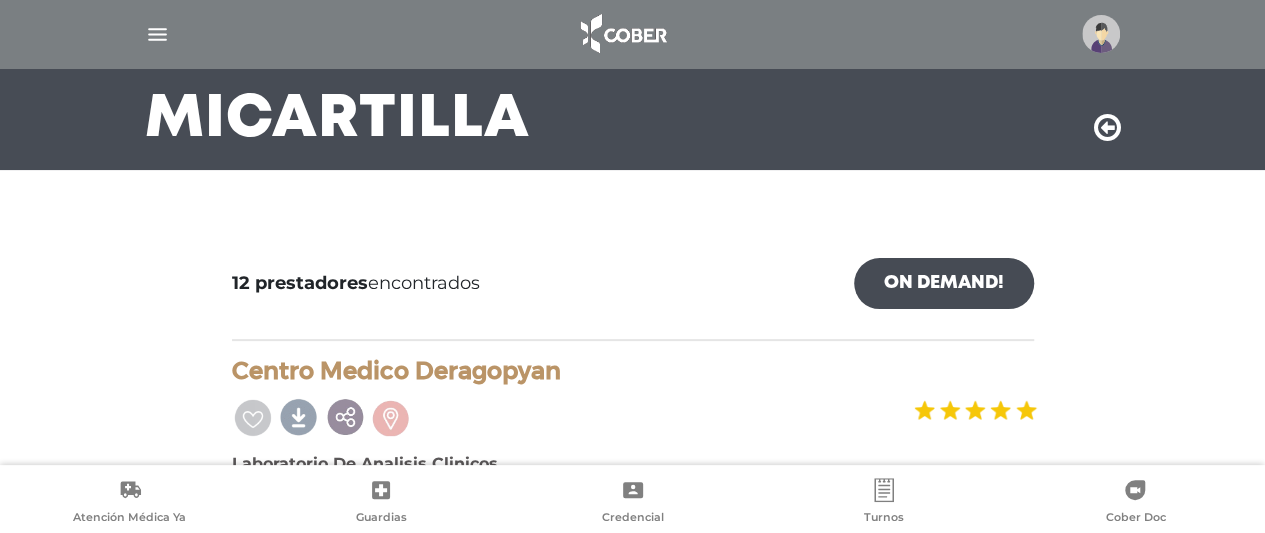 scroll, scrollTop: 200, scrollLeft: 0, axis: vertical 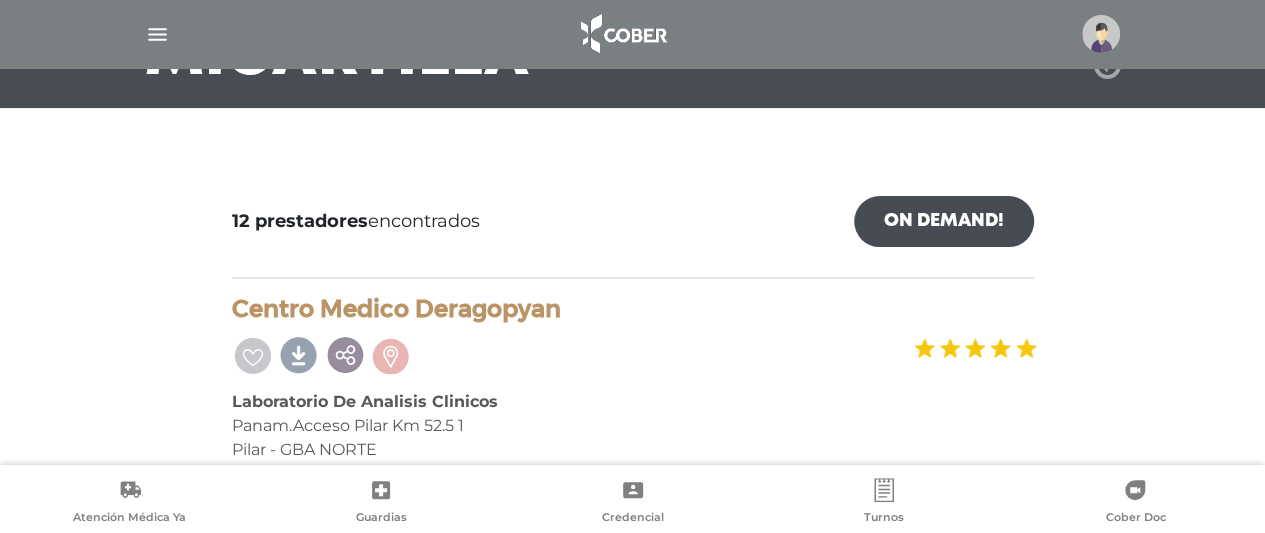 click at bounding box center (1107, 66) 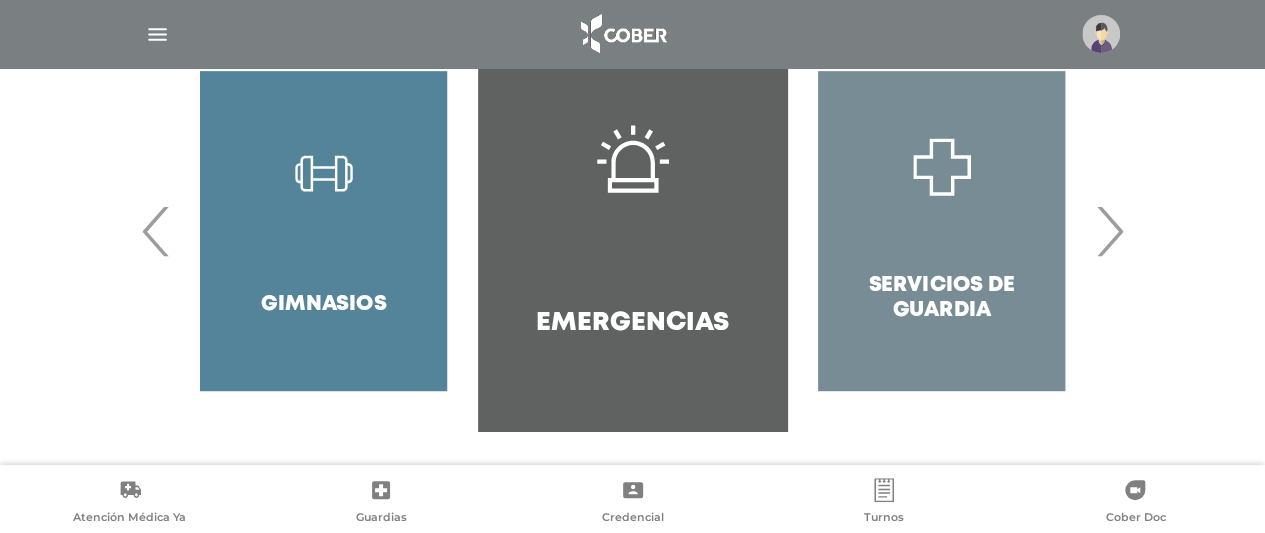 scroll, scrollTop: 493, scrollLeft: 0, axis: vertical 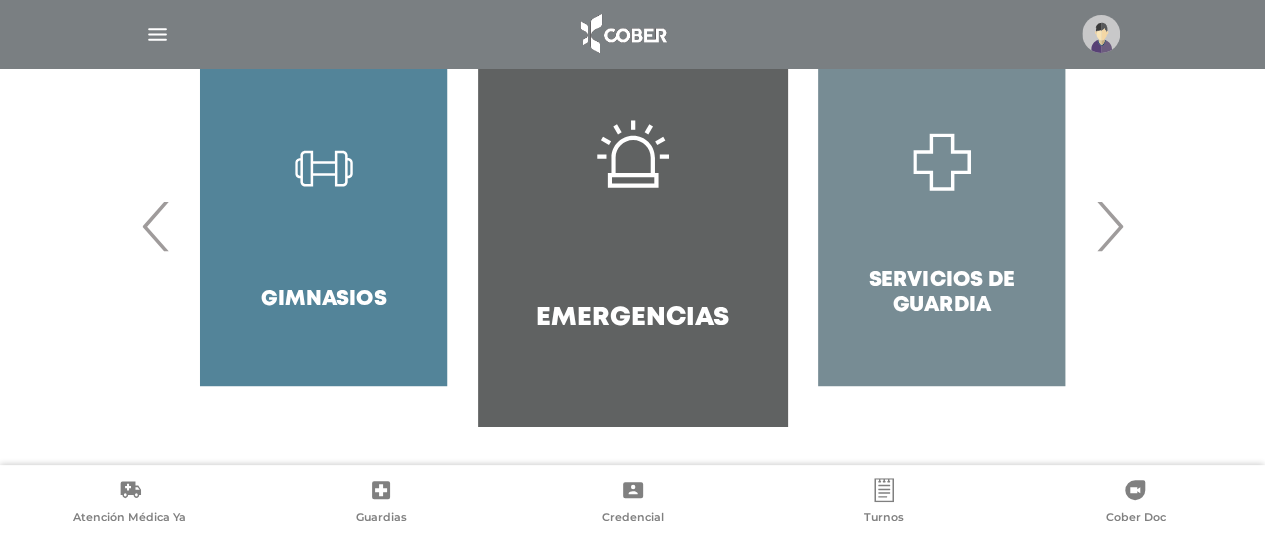 click on "›" at bounding box center [1109, 226] 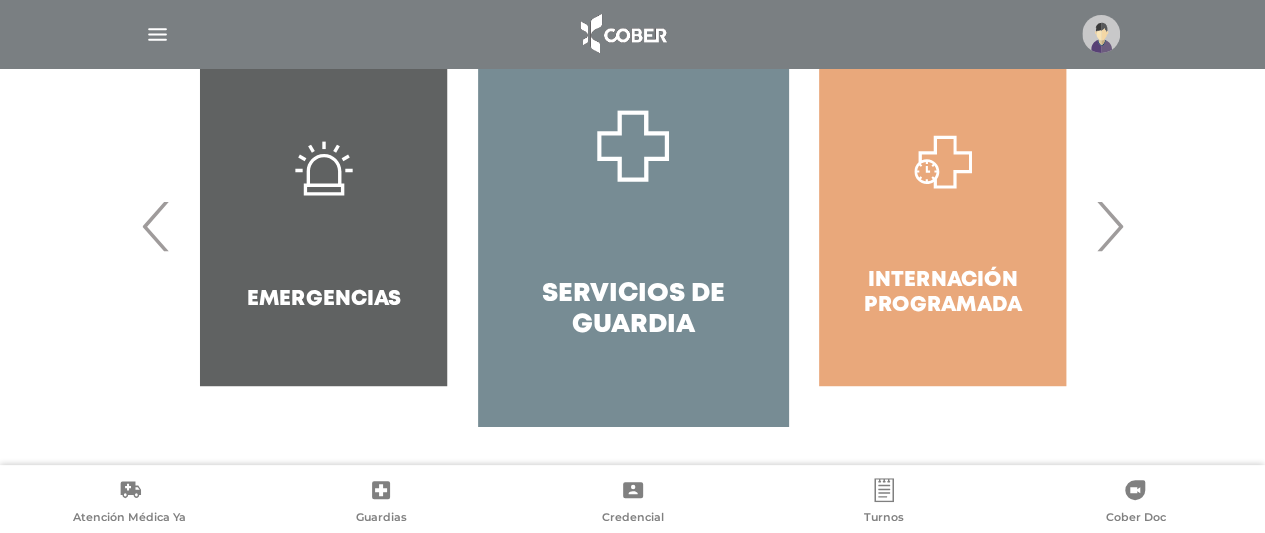 click on "›" at bounding box center (1109, 226) 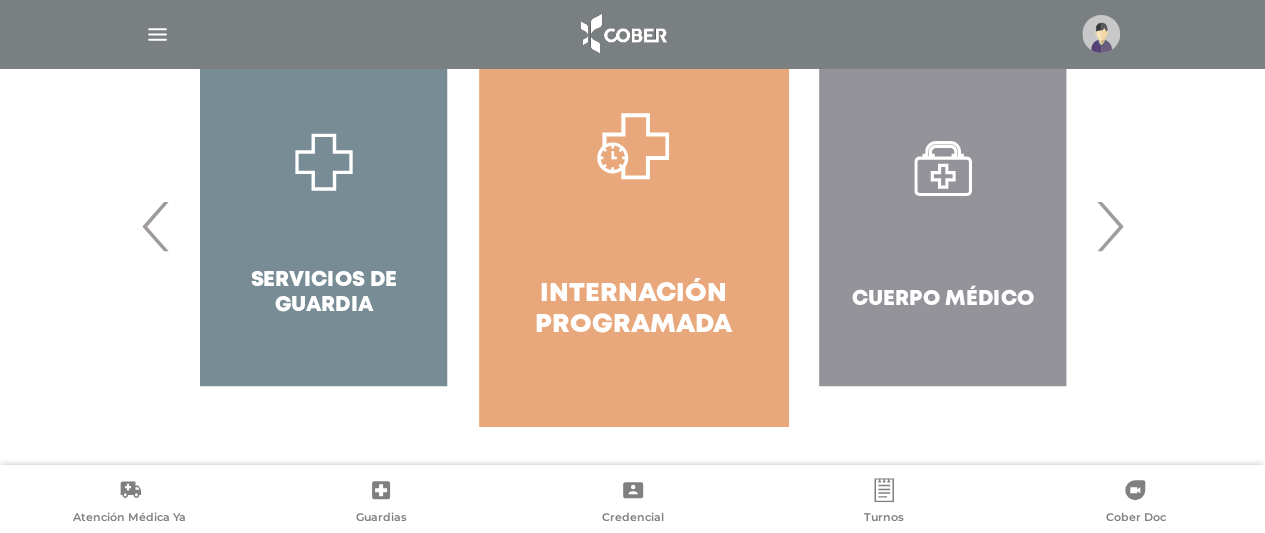 click on "›" at bounding box center [1109, 226] 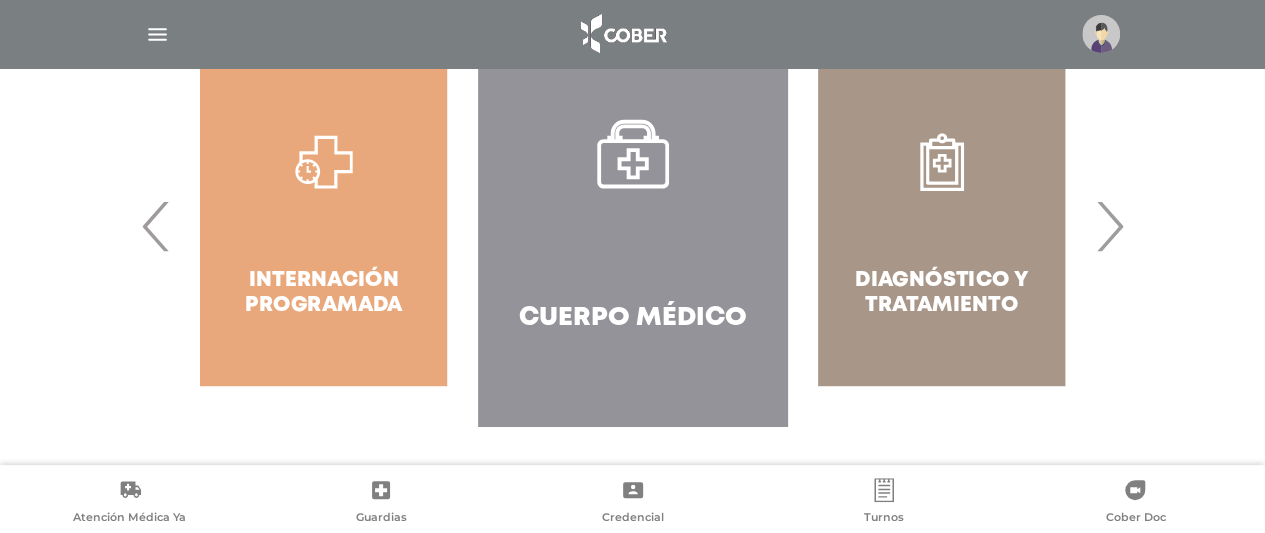 click on "›" at bounding box center [1109, 226] 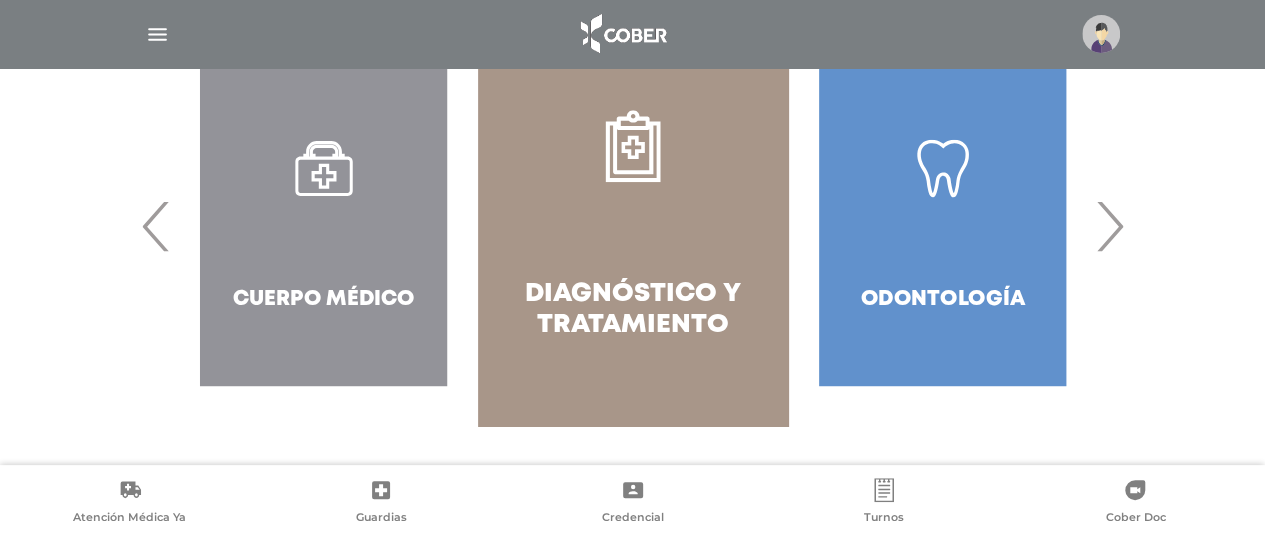 click on "›" at bounding box center (1109, 226) 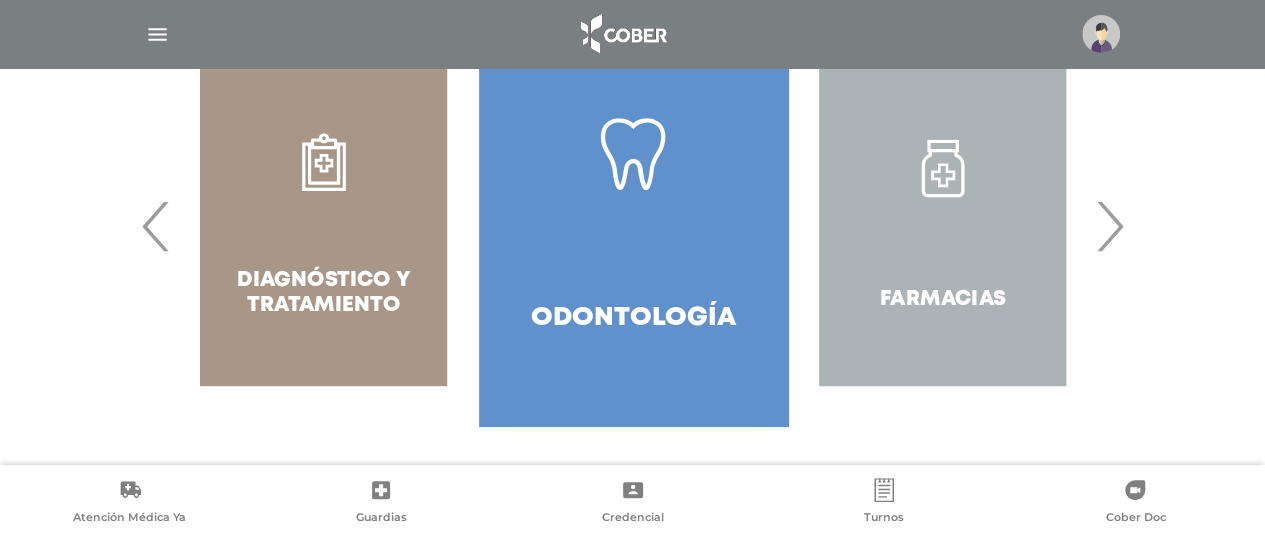click on "›" at bounding box center [1109, 226] 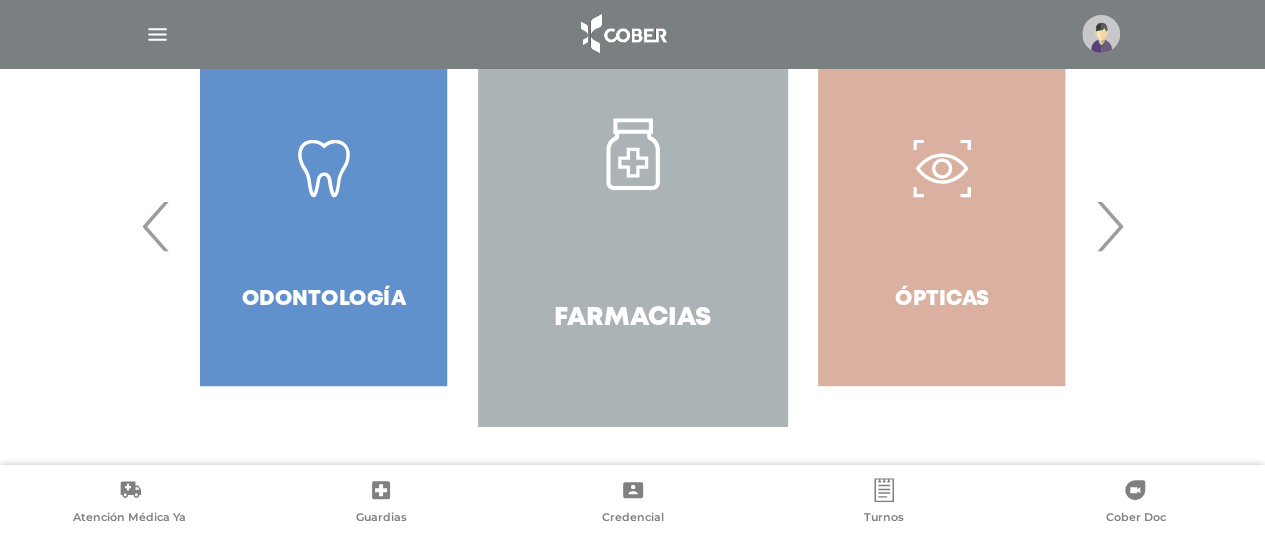 click on "›" at bounding box center [1109, 226] 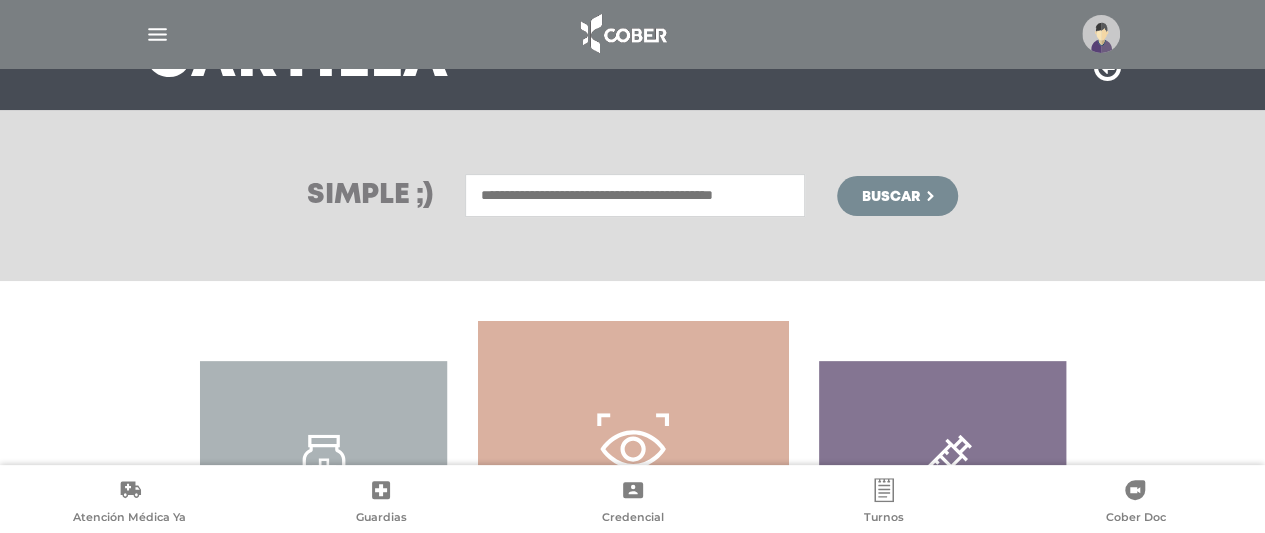scroll, scrollTop: 0, scrollLeft: 0, axis: both 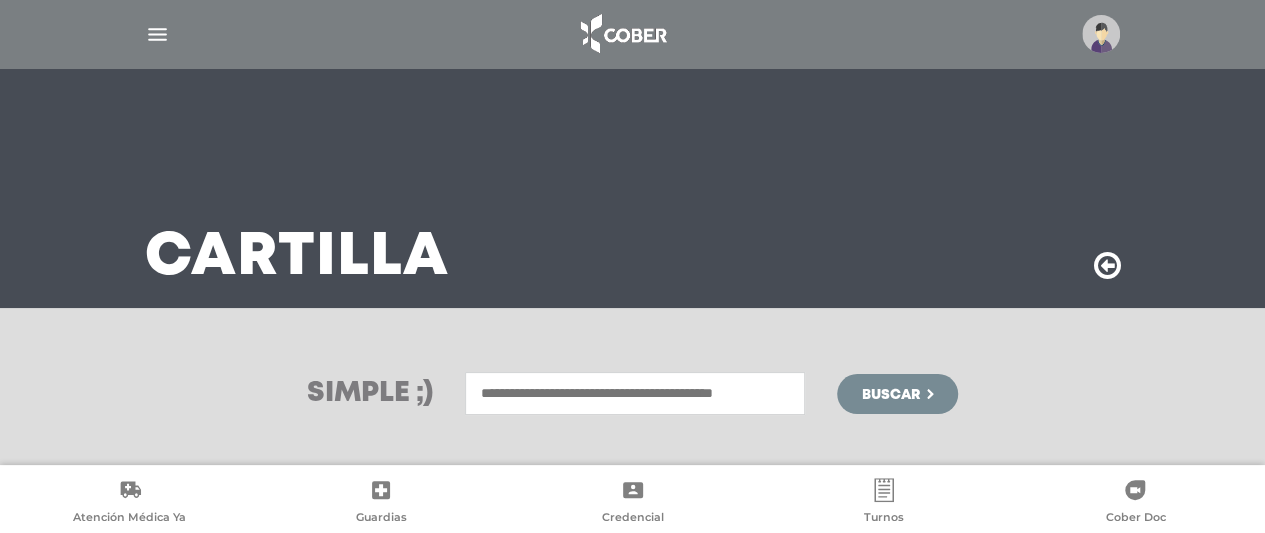 click on "Cartilla" at bounding box center (297, 258) 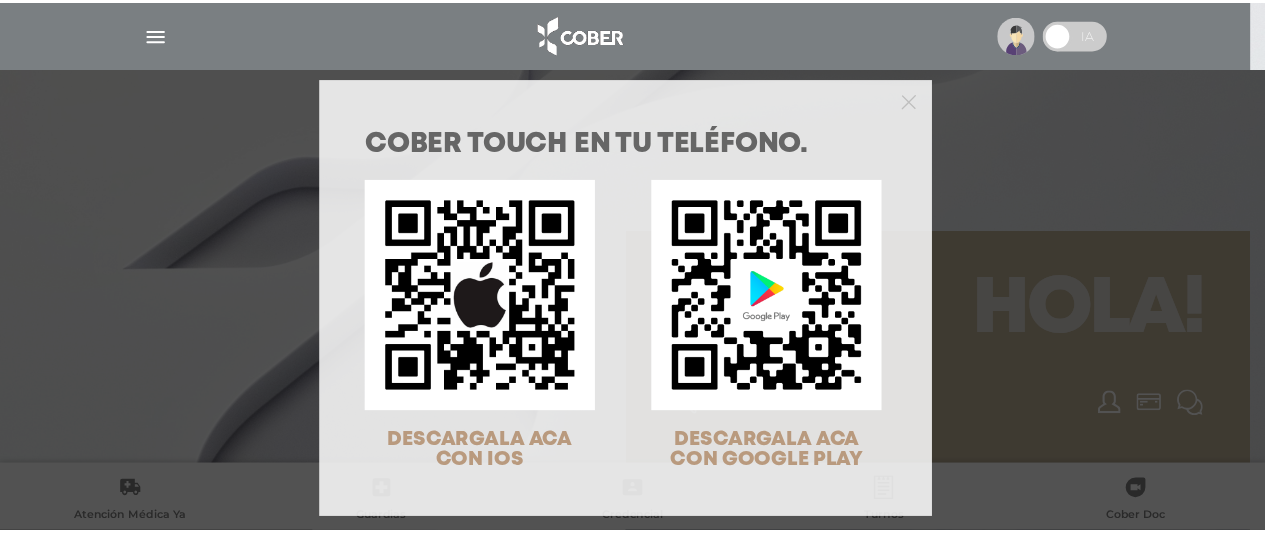 scroll, scrollTop: 0, scrollLeft: 0, axis: both 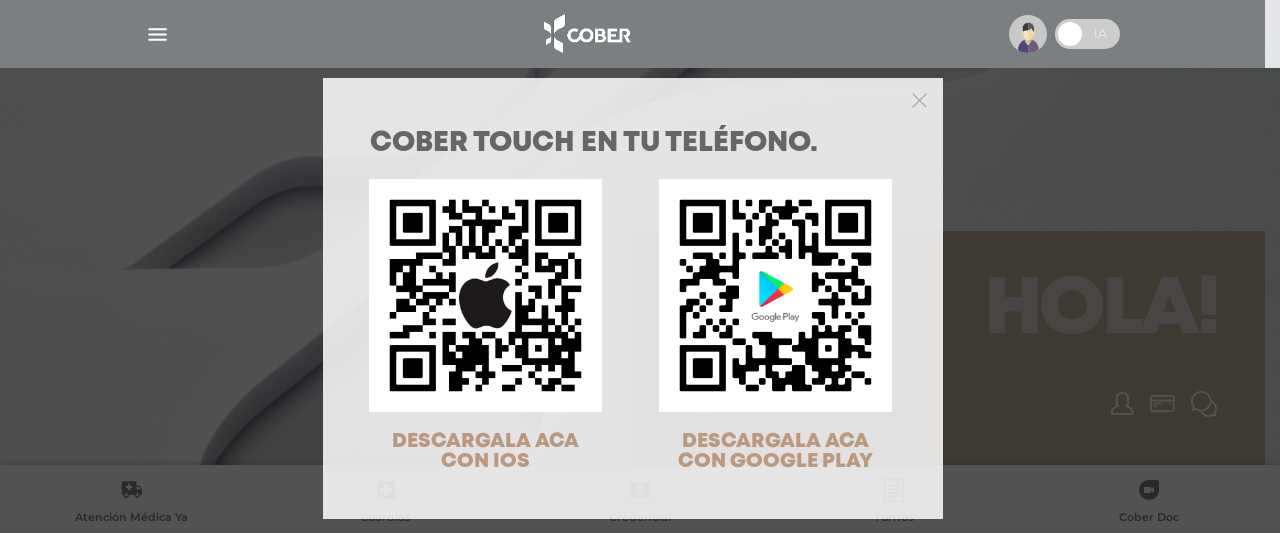 click at bounding box center (633, 98) 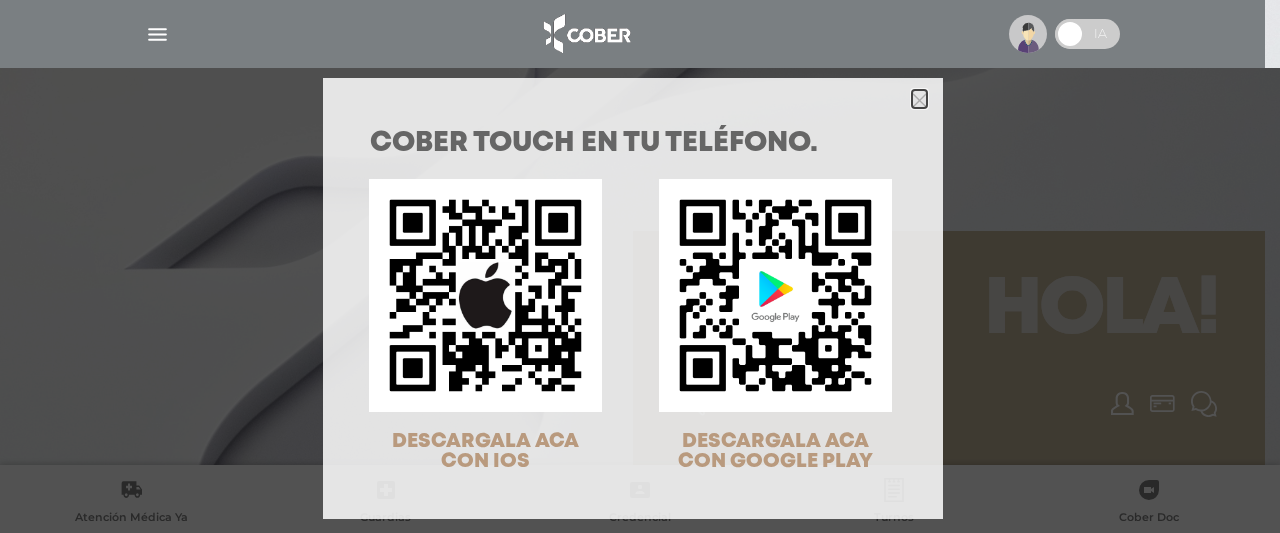 click 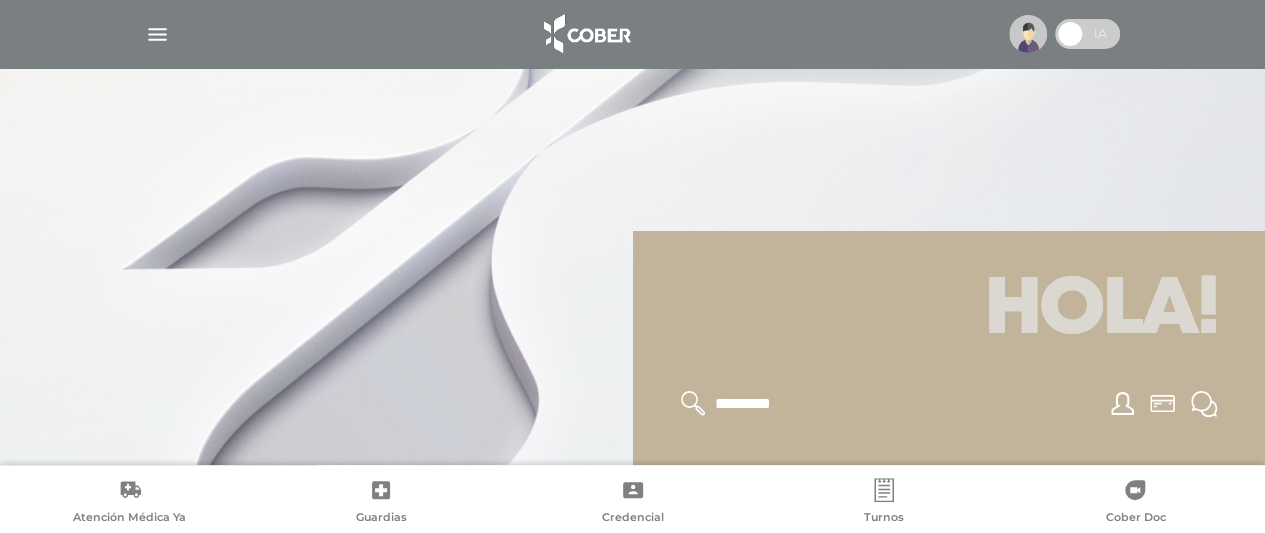 click at bounding box center (157, 34) 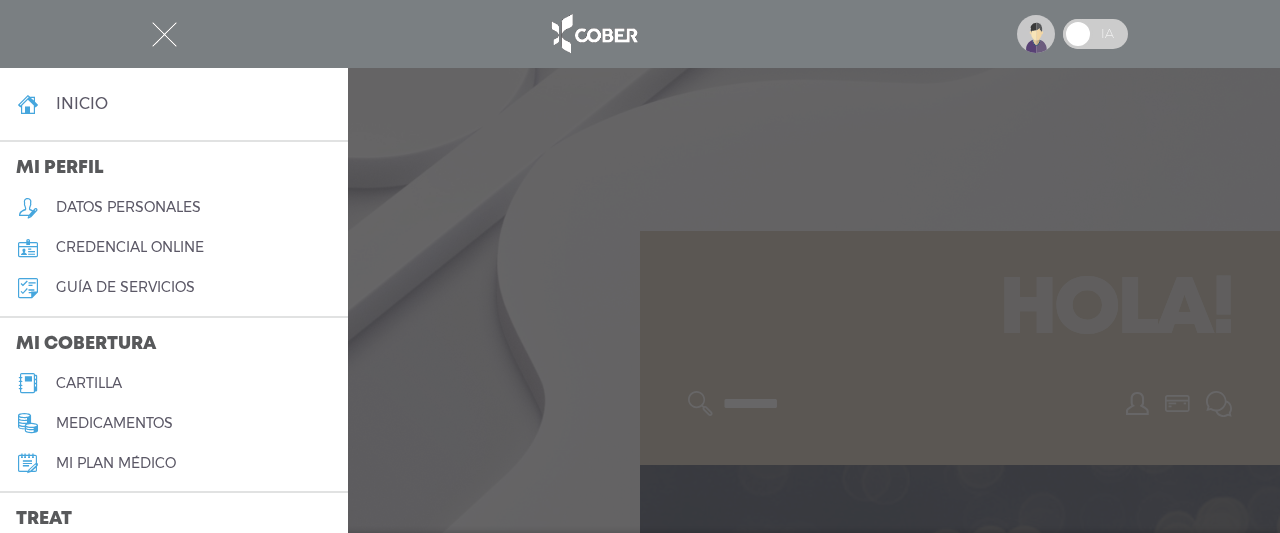 click on "cartilla" at bounding box center (174, 383) 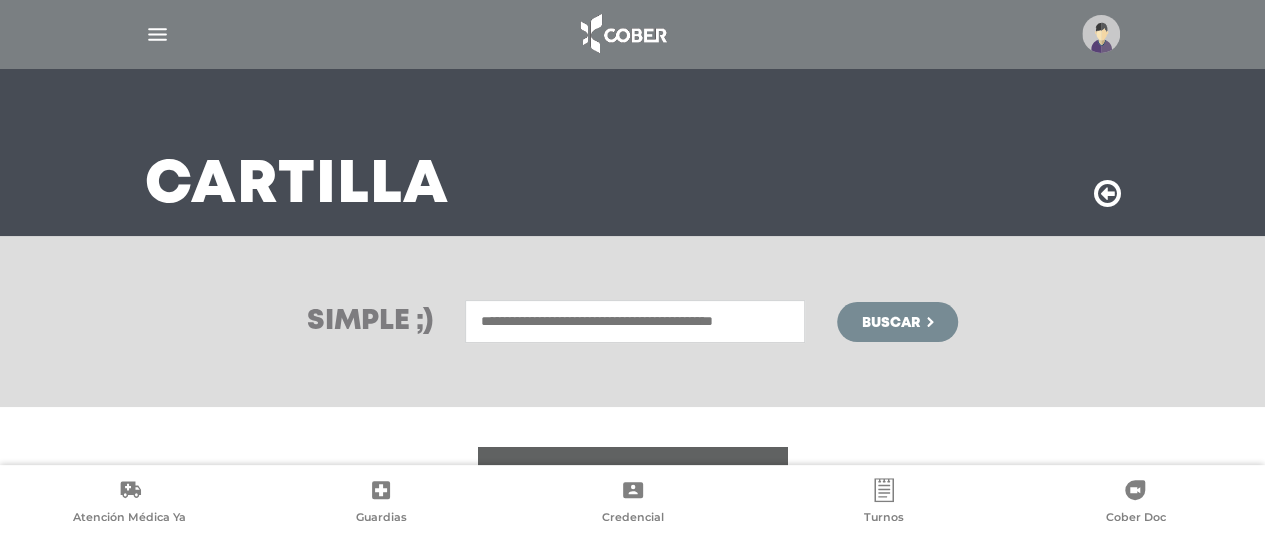 scroll, scrollTop: 100, scrollLeft: 0, axis: vertical 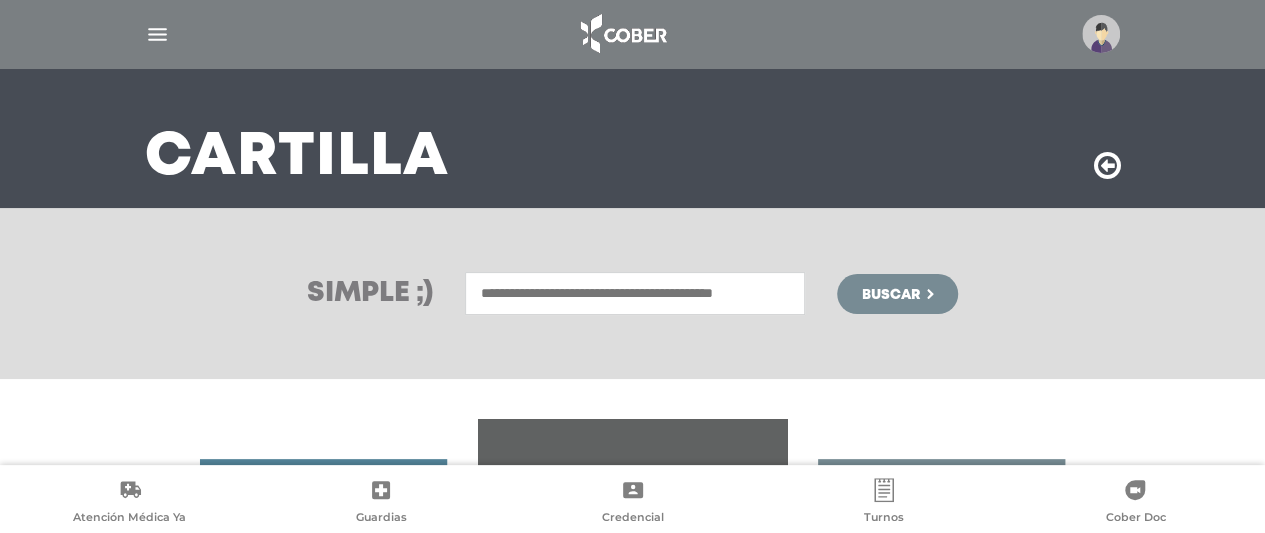 click at bounding box center (635, 293) 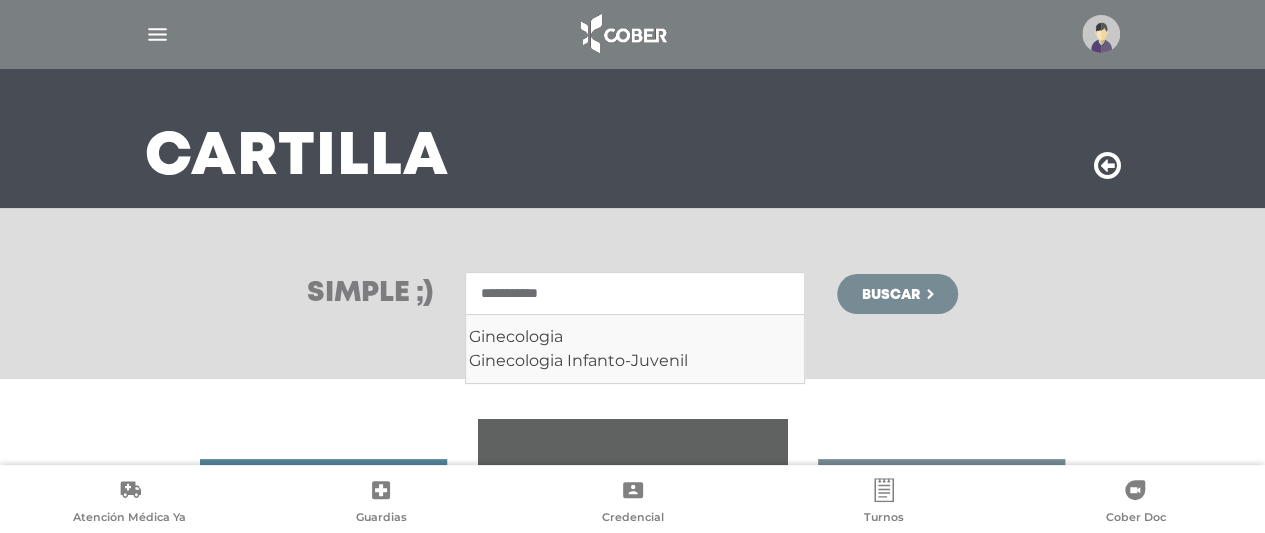 type on "**********" 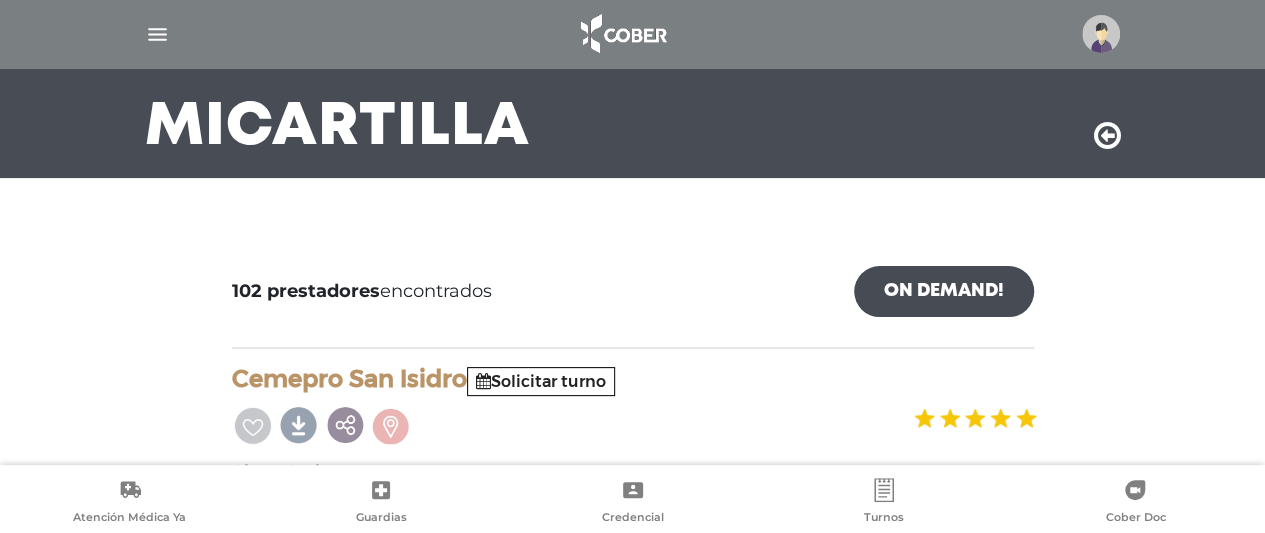 scroll, scrollTop: 300, scrollLeft: 0, axis: vertical 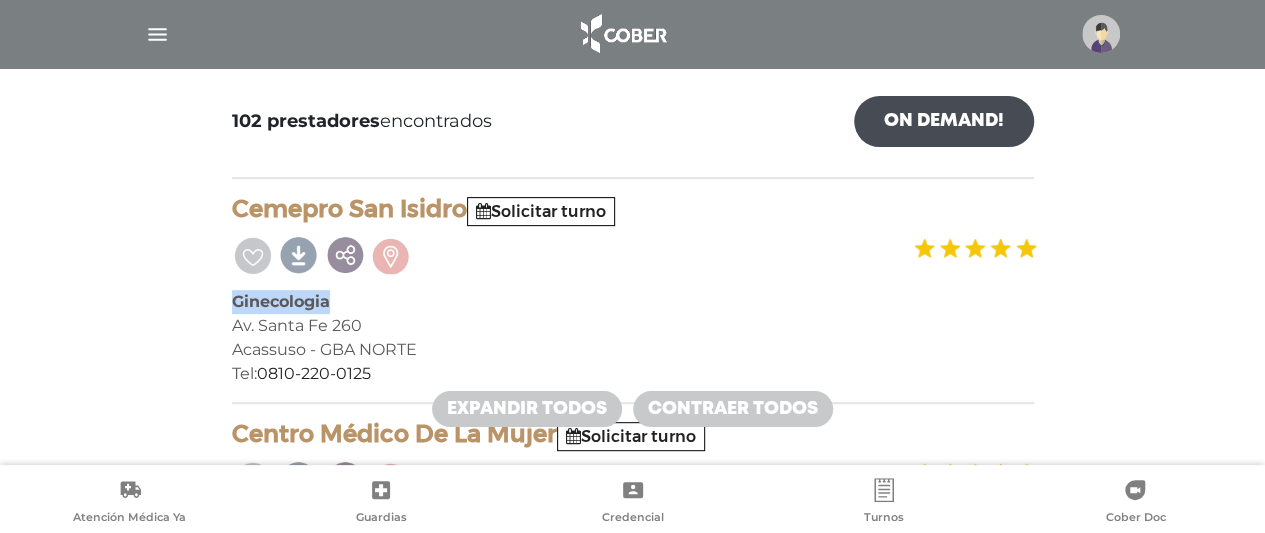 drag, startPoint x: 341, startPoint y: 299, endPoint x: 212, endPoint y: 294, distance: 129.09686 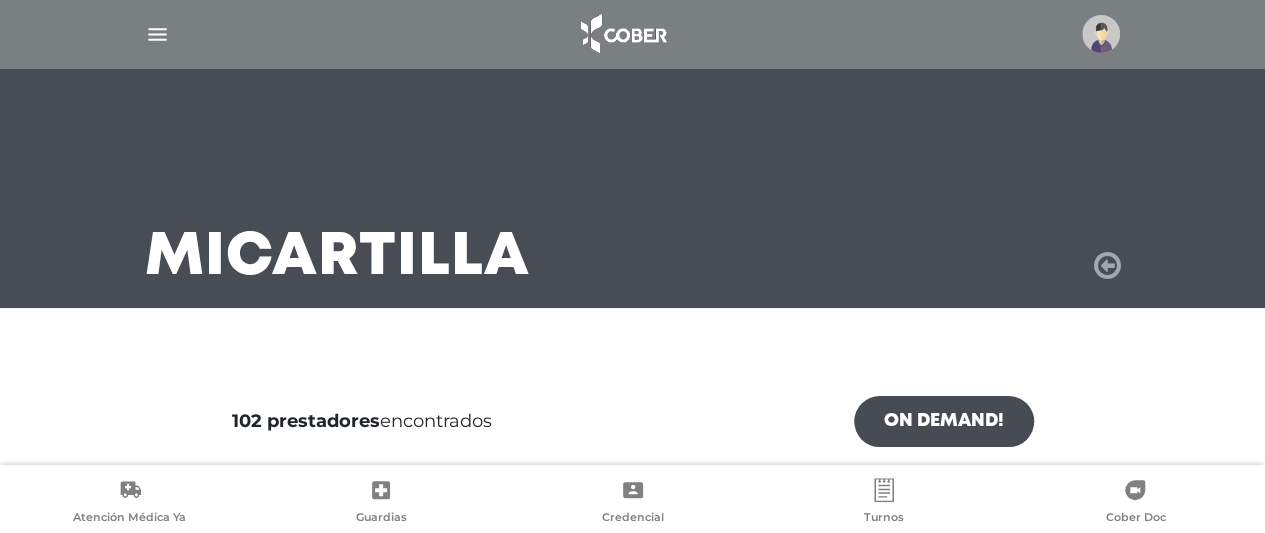 click at bounding box center [1107, 266] 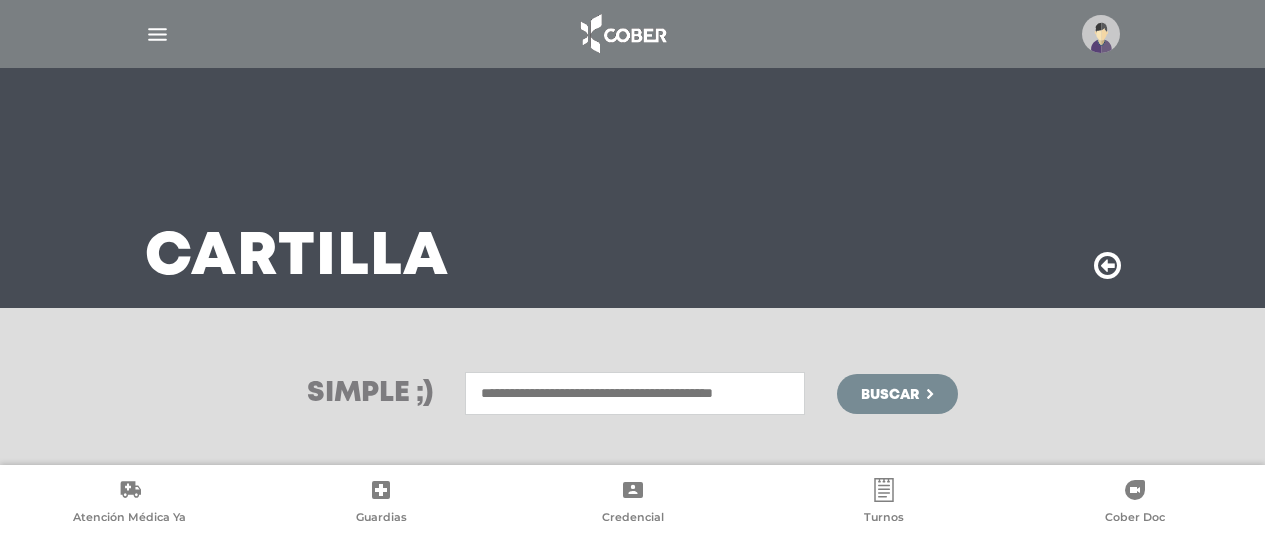 scroll, scrollTop: 0, scrollLeft: 0, axis: both 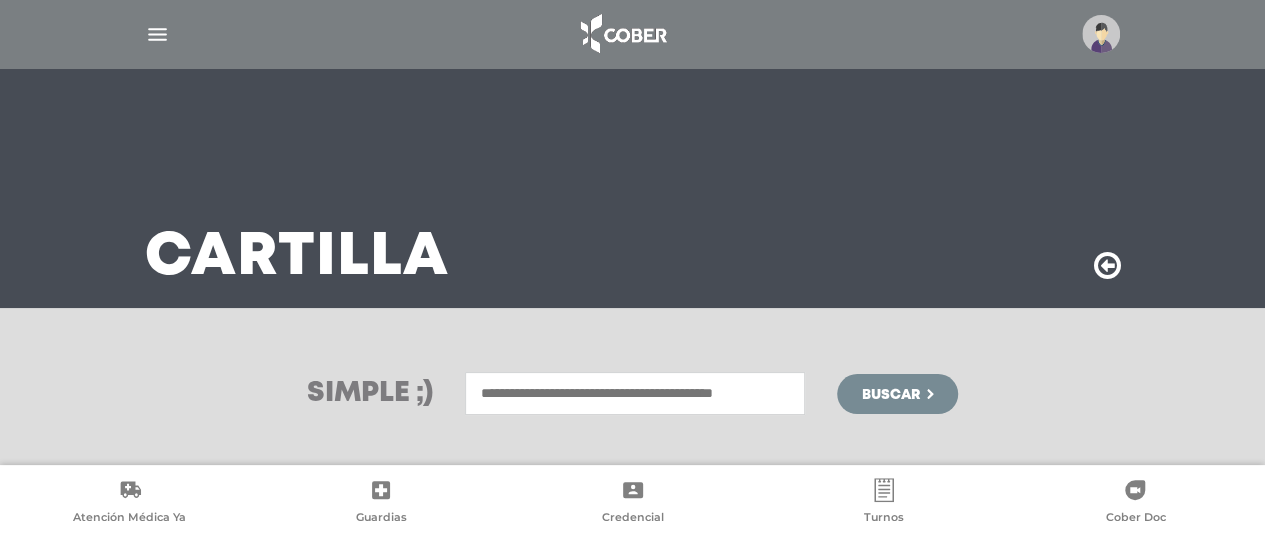 click at bounding box center (635, 393) 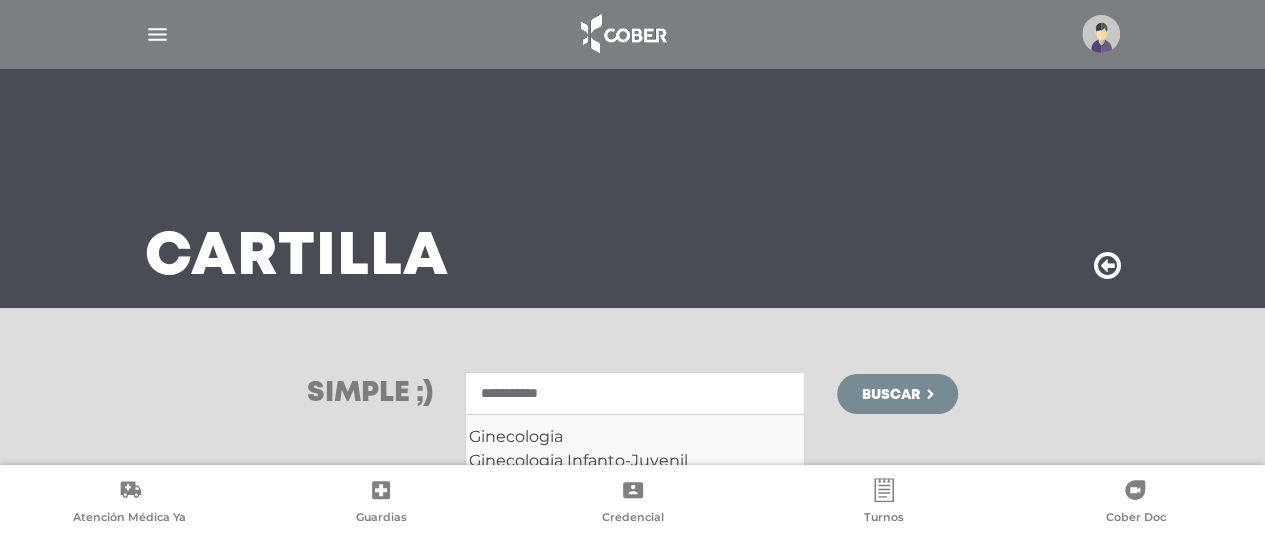 type on "**********" 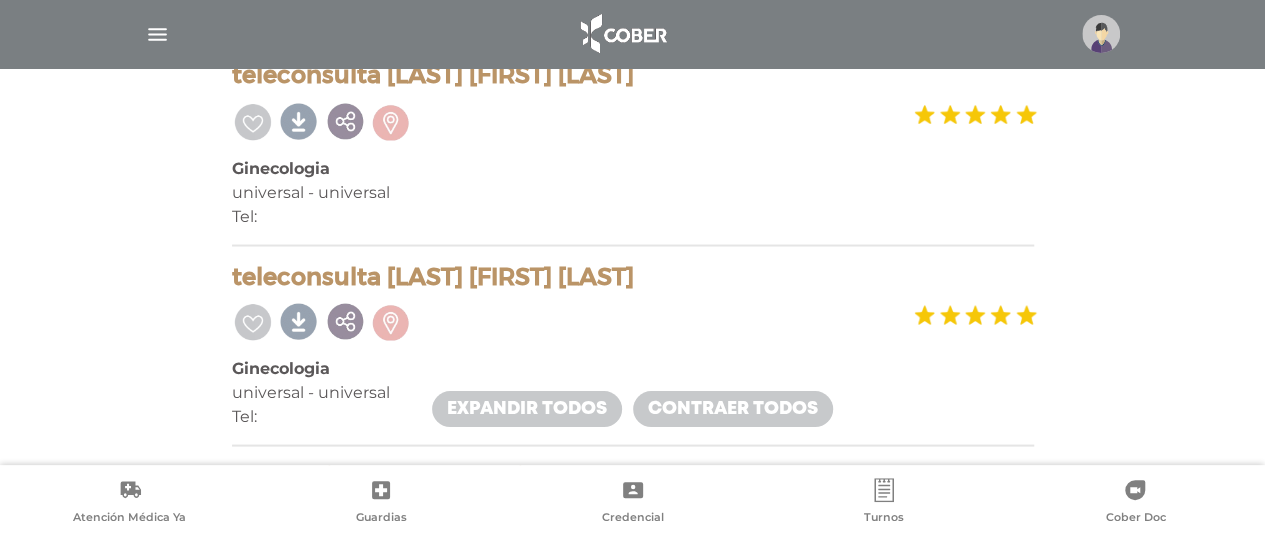 scroll, scrollTop: 1800, scrollLeft: 0, axis: vertical 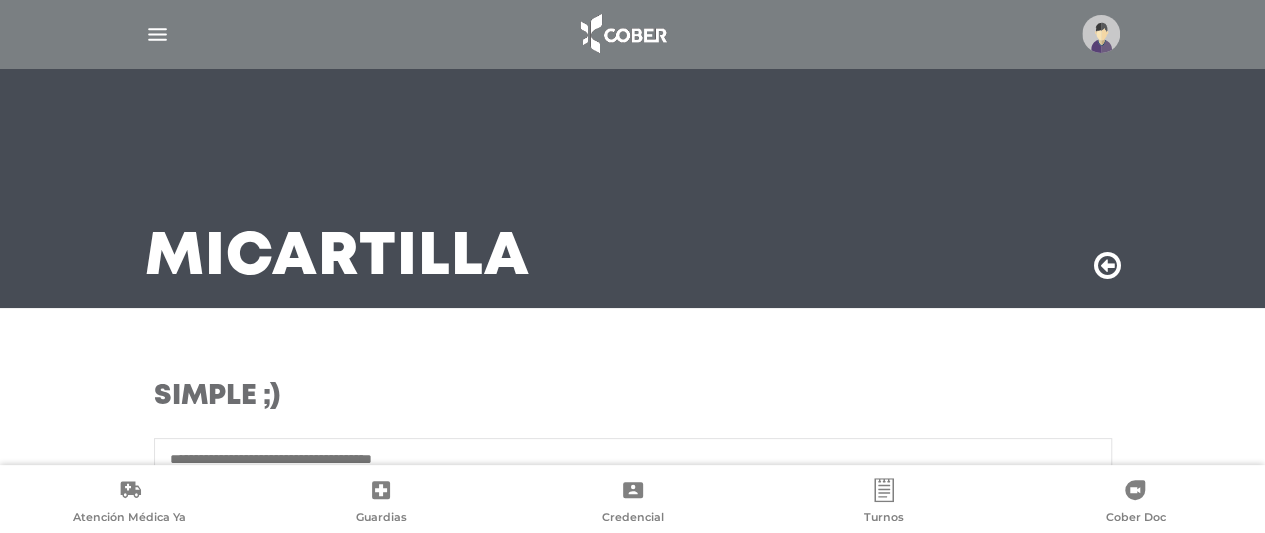 click at bounding box center (1107, 266) 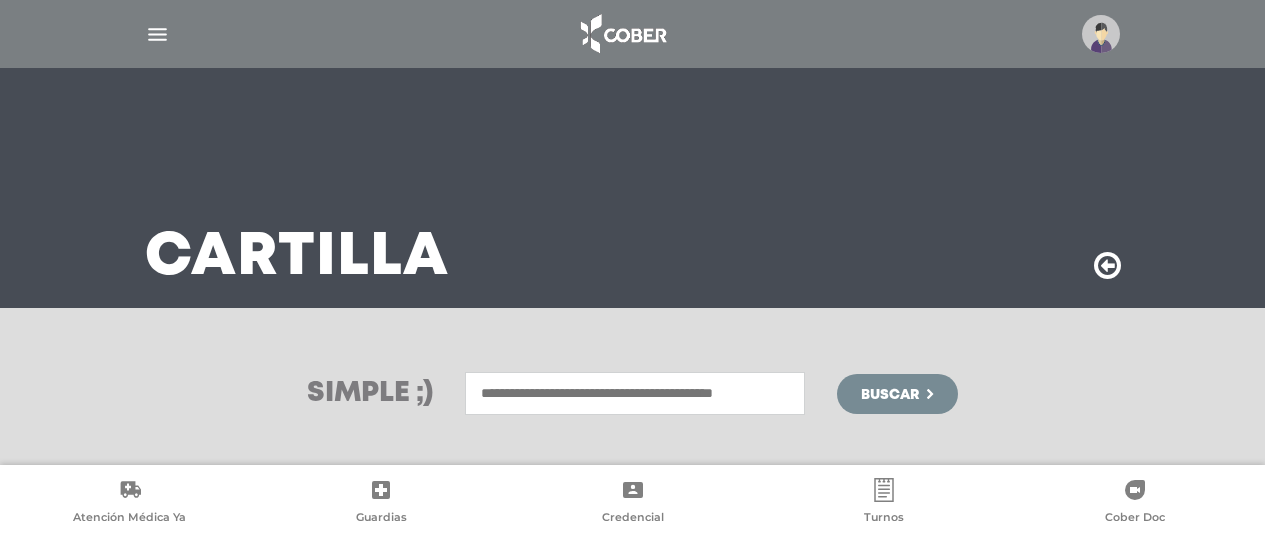 scroll, scrollTop: 0, scrollLeft: 0, axis: both 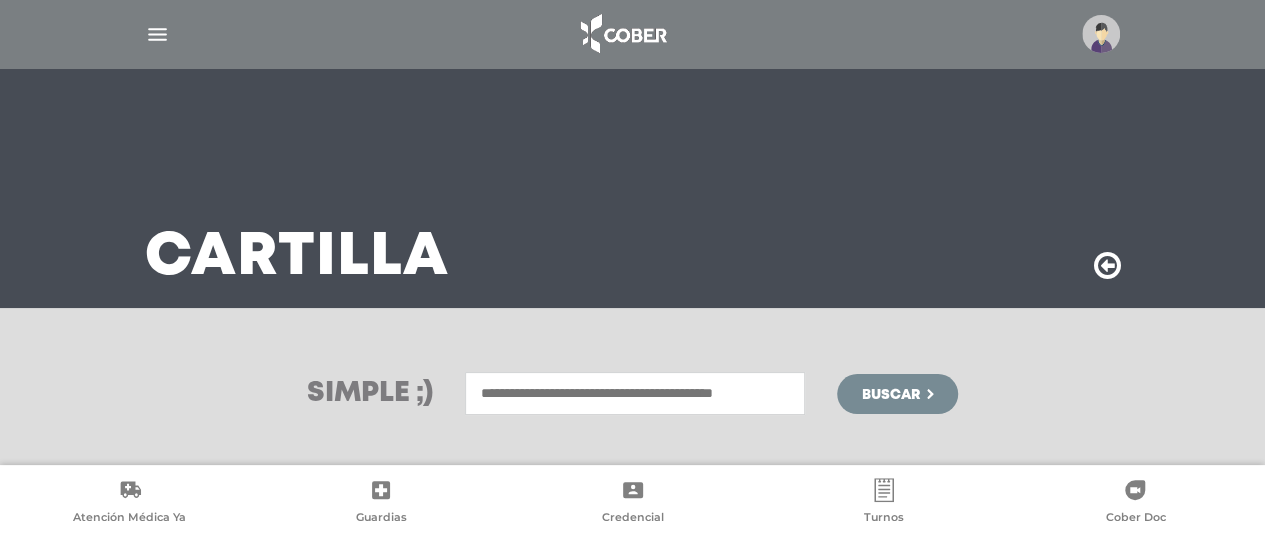 click at bounding box center [635, 393] 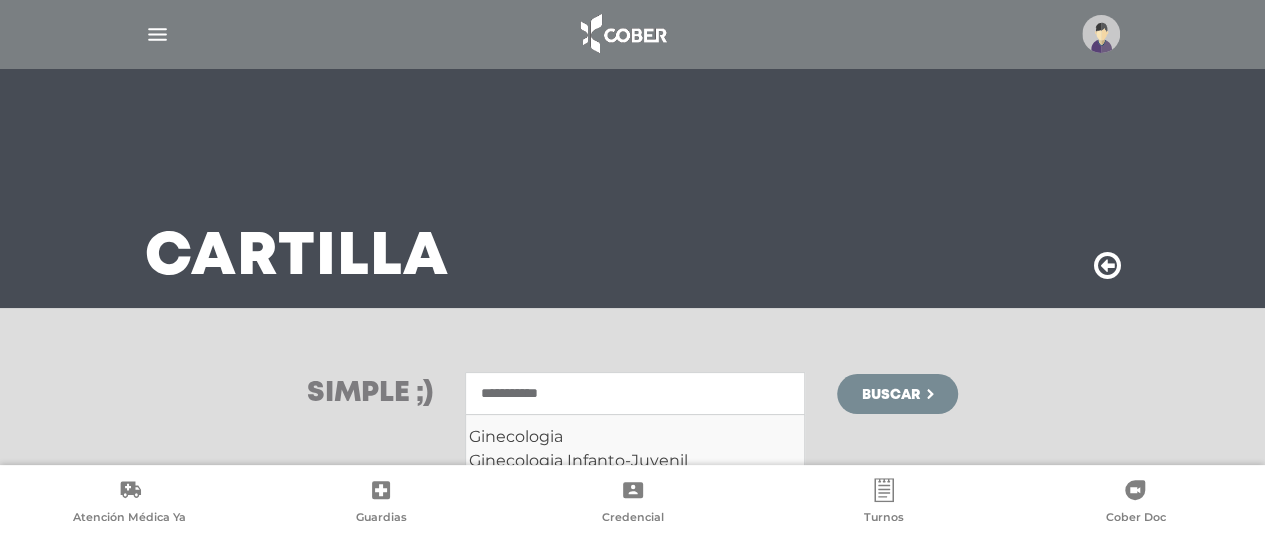 type on "**********" 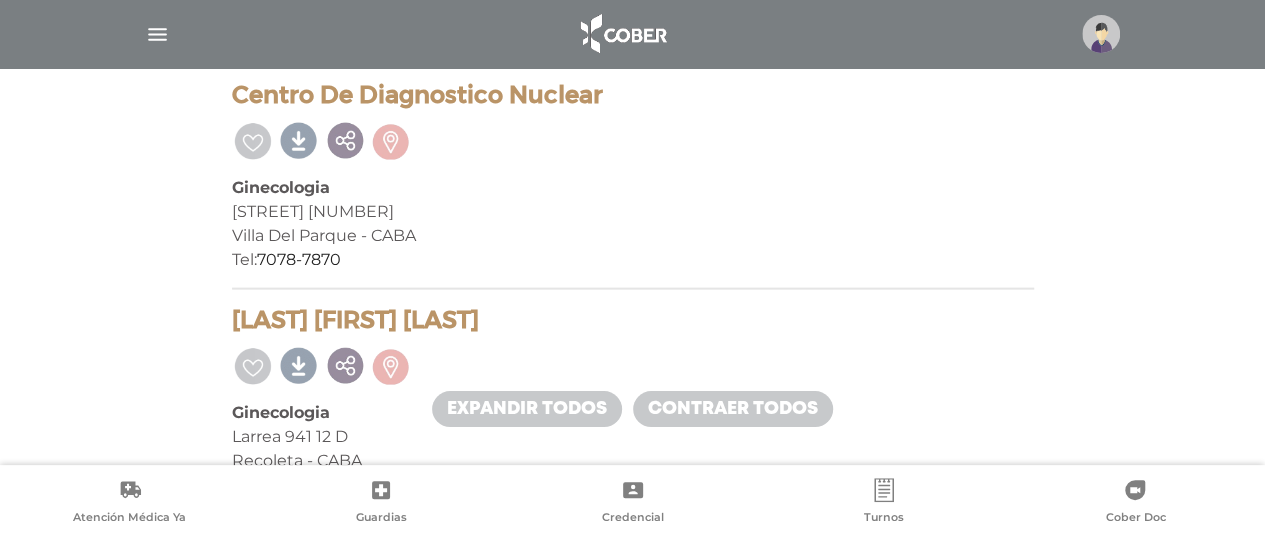 scroll, scrollTop: 2100, scrollLeft: 0, axis: vertical 